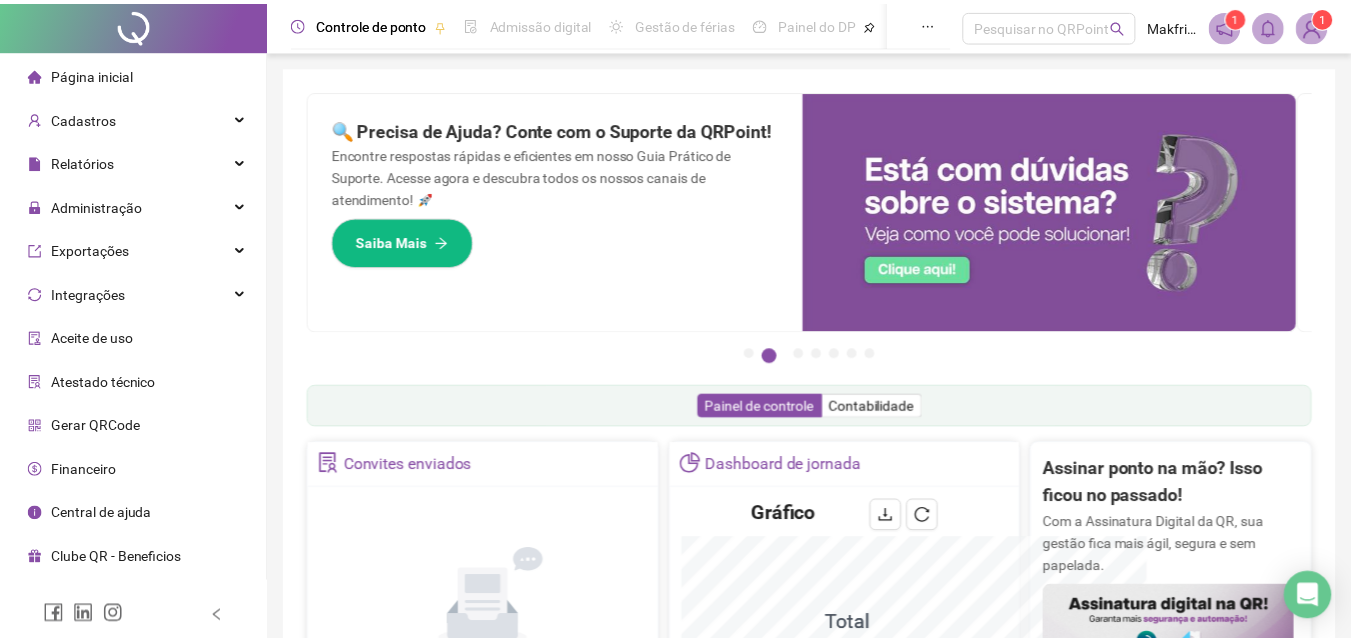 scroll, scrollTop: 0, scrollLeft: 0, axis: both 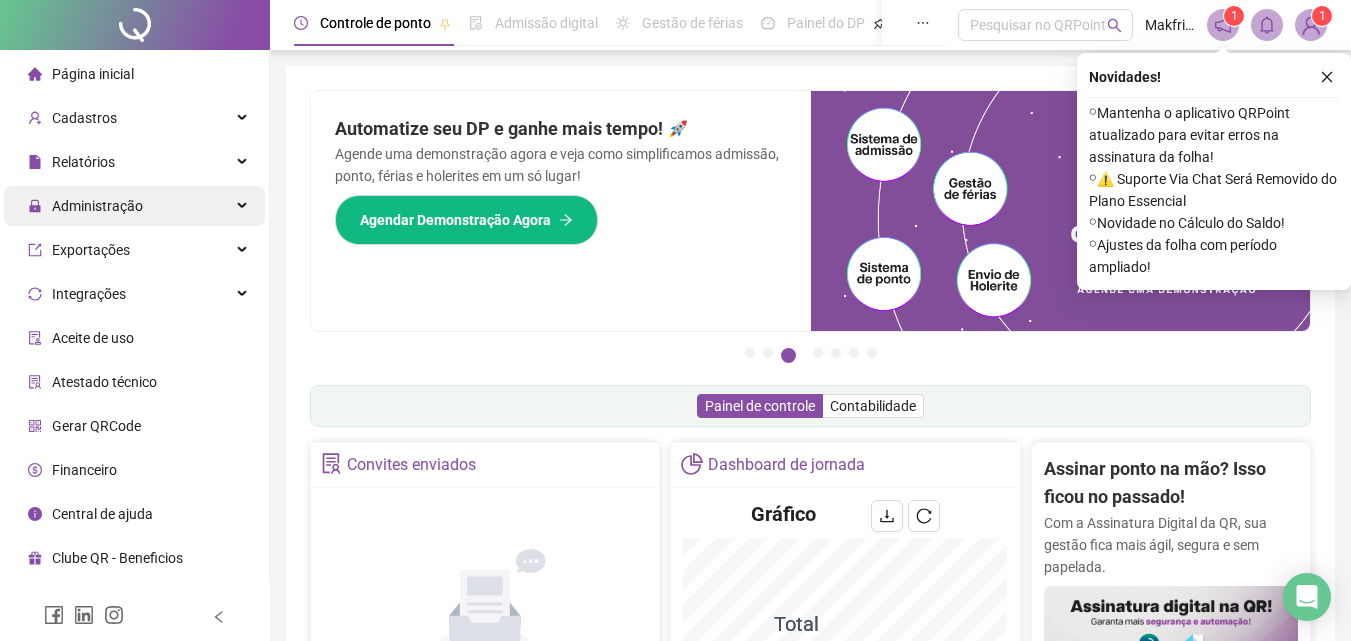 click on "Administração" at bounding box center (97, 206) 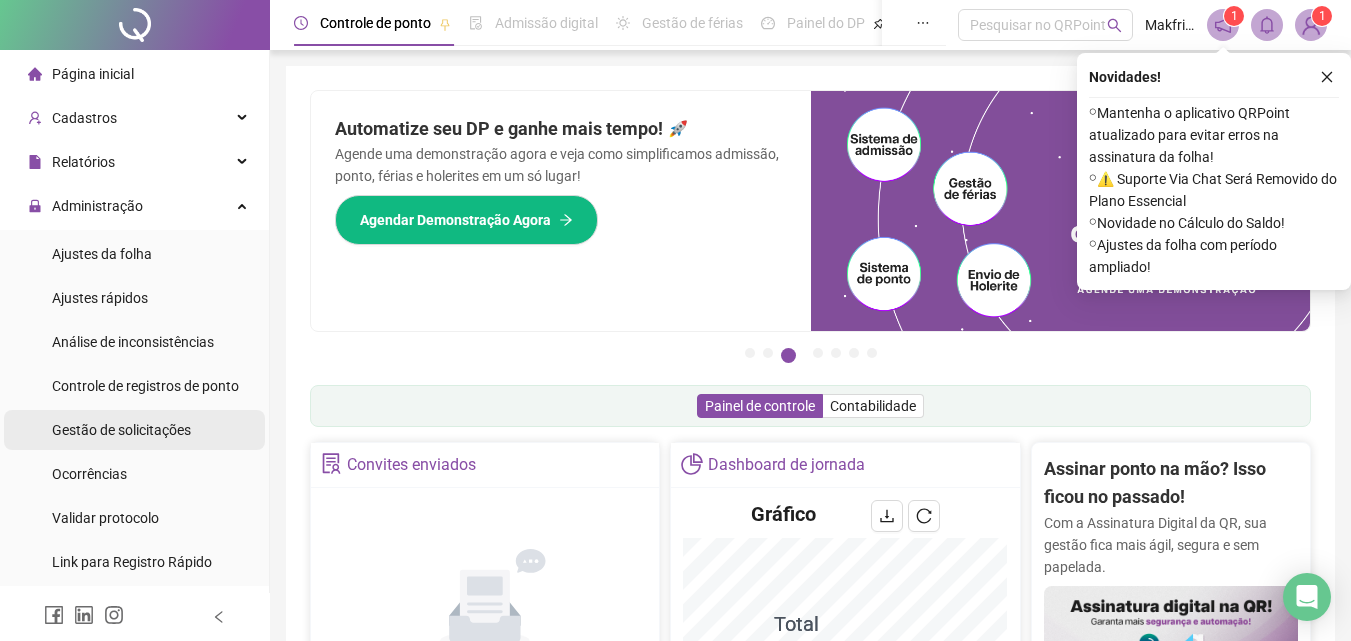 click on "Gestão de solicitações" at bounding box center [121, 430] 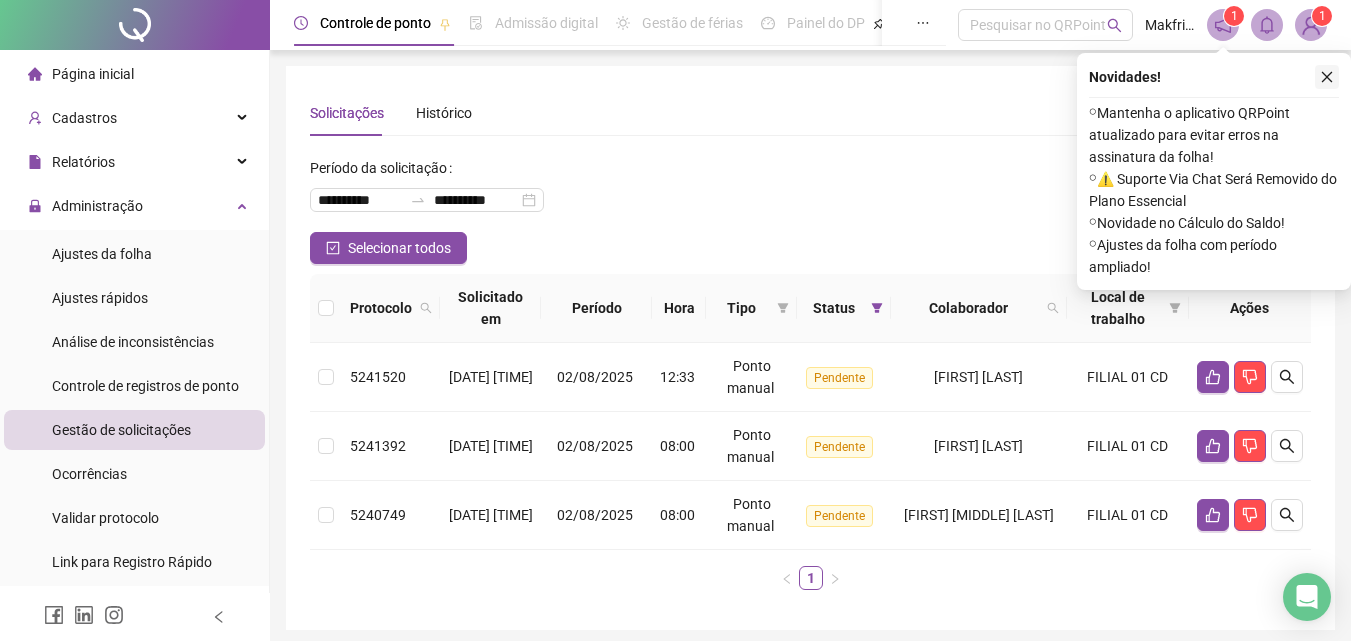 click 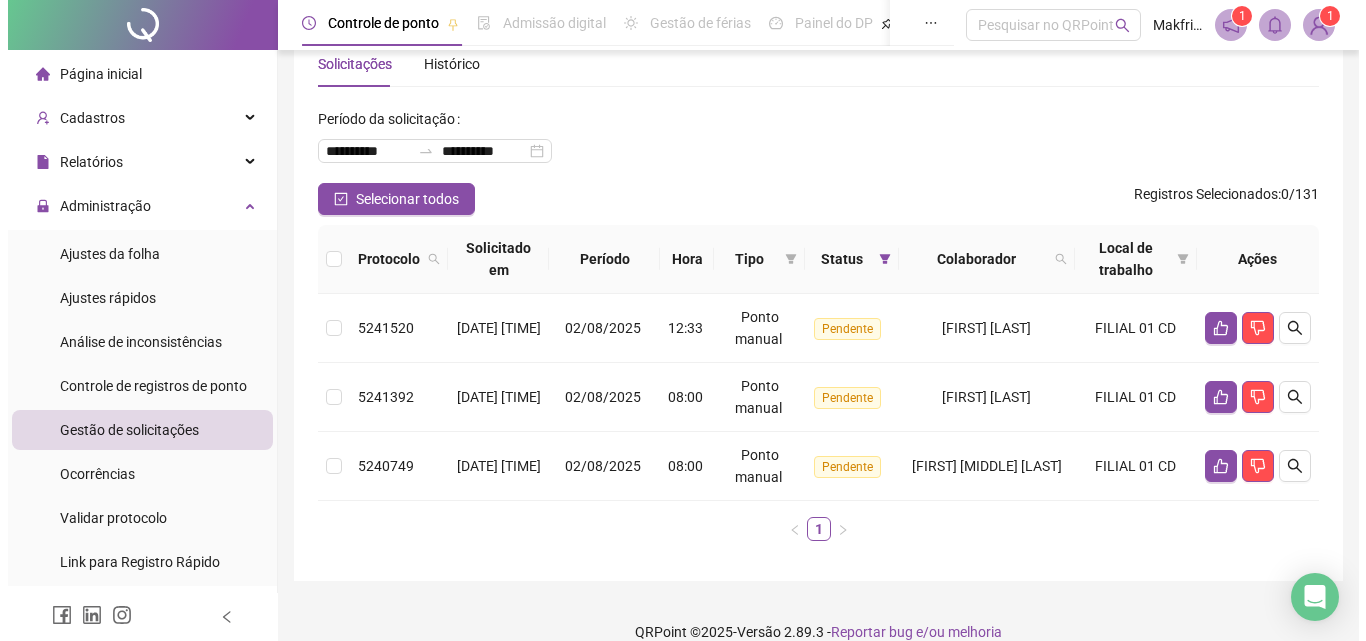 scroll, scrollTop: 75, scrollLeft: 0, axis: vertical 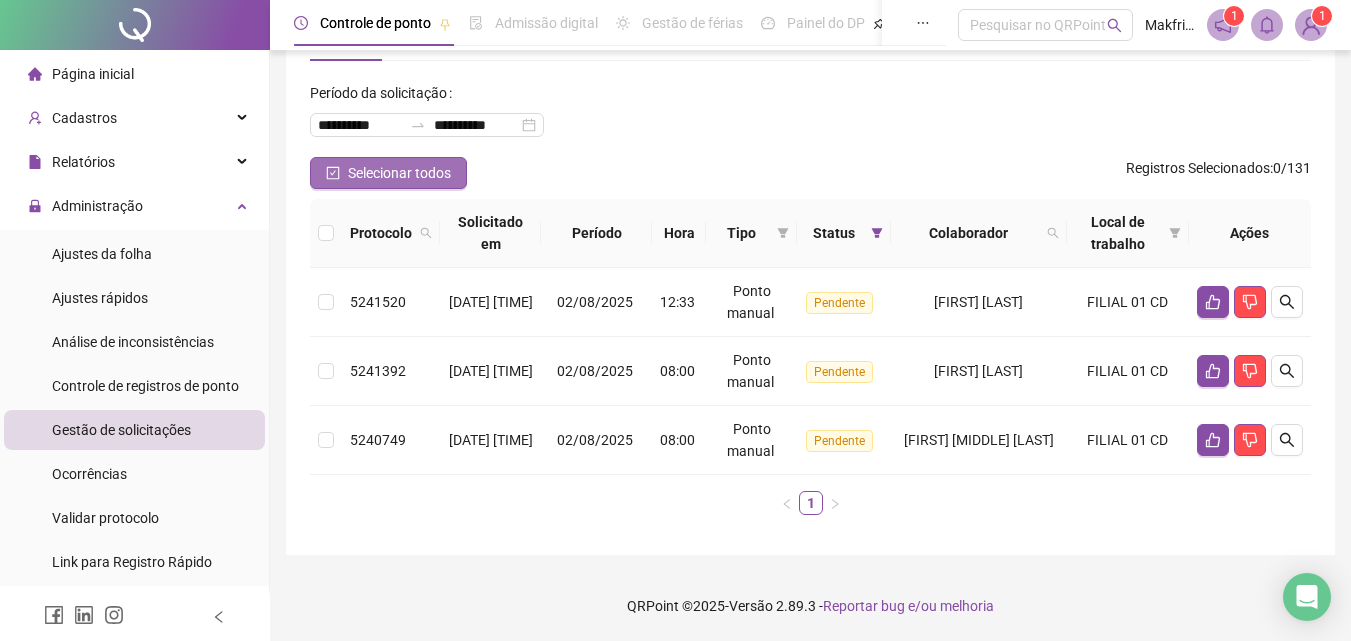 click on "Selecionar todos" at bounding box center (399, 173) 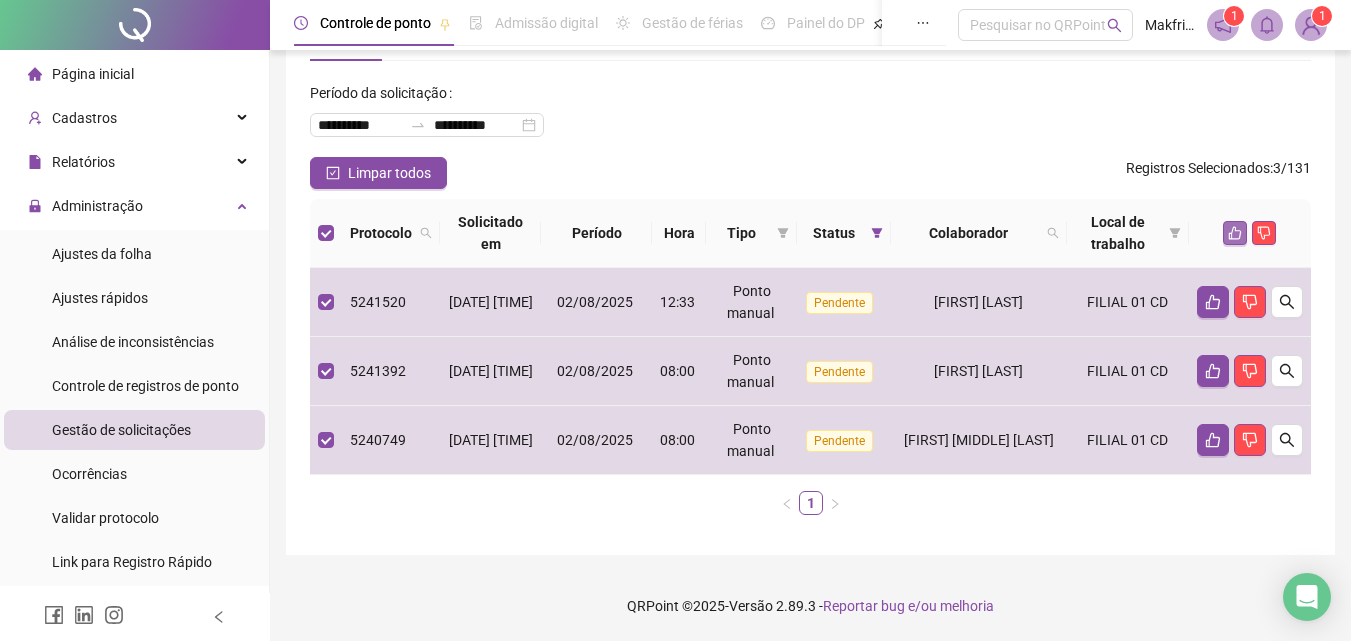 click 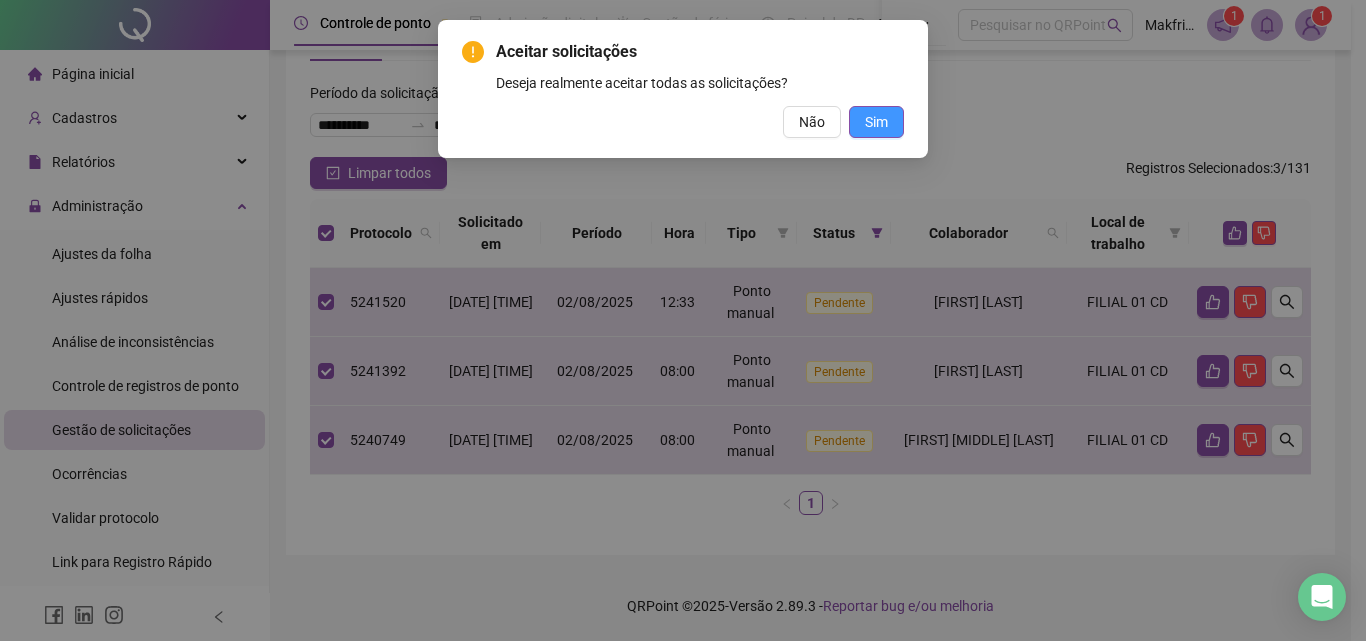 click on "Sim" at bounding box center [876, 122] 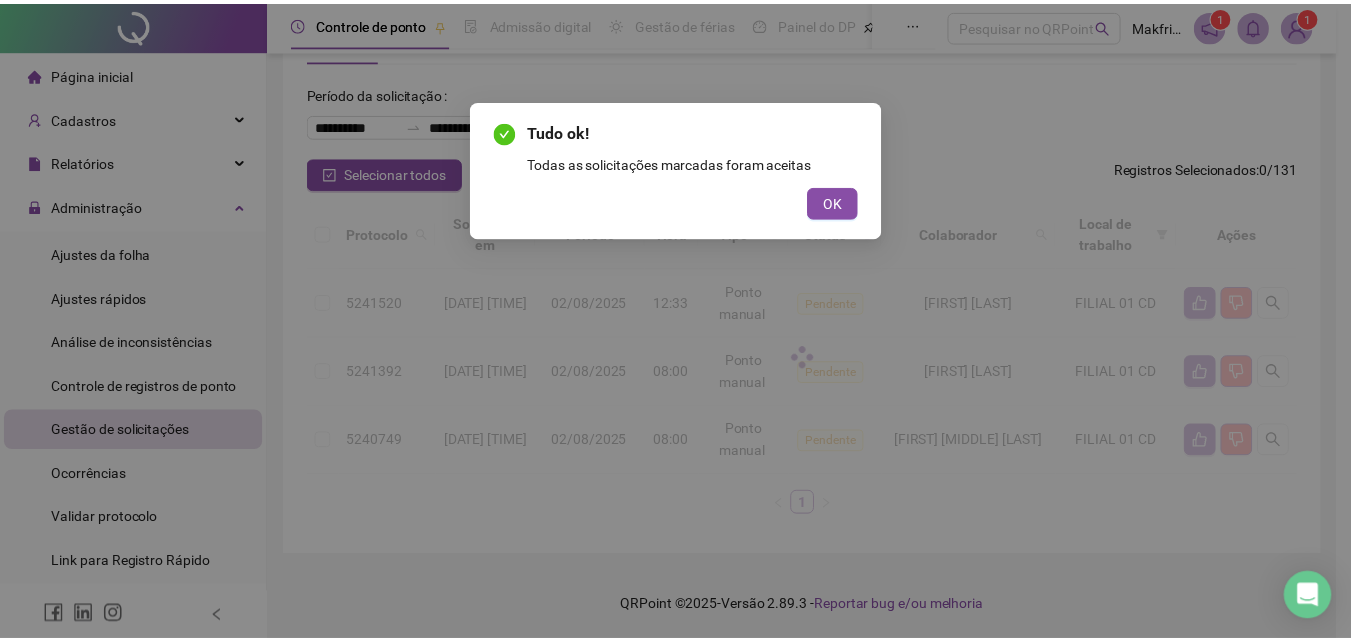 scroll, scrollTop: 0, scrollLeft: 0, axis: both 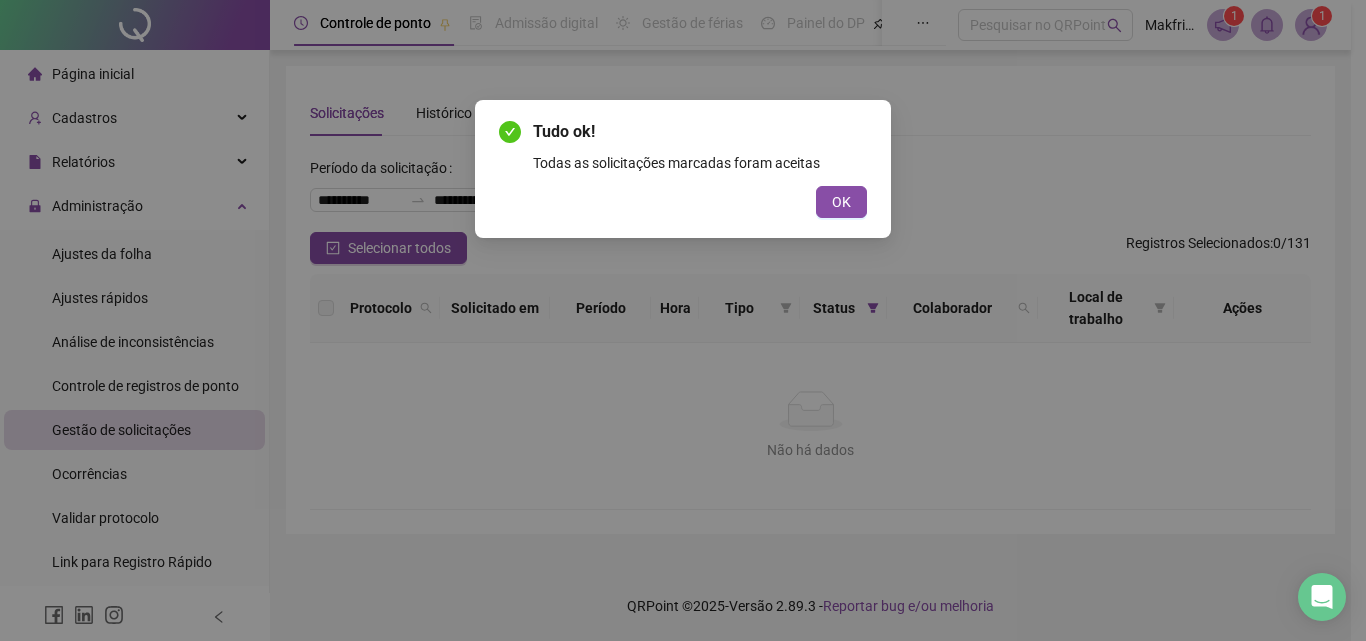 click on "Tudo ok! Todas as solicitações marcadas foram aceitas OK" at bounding box center (683, 169) 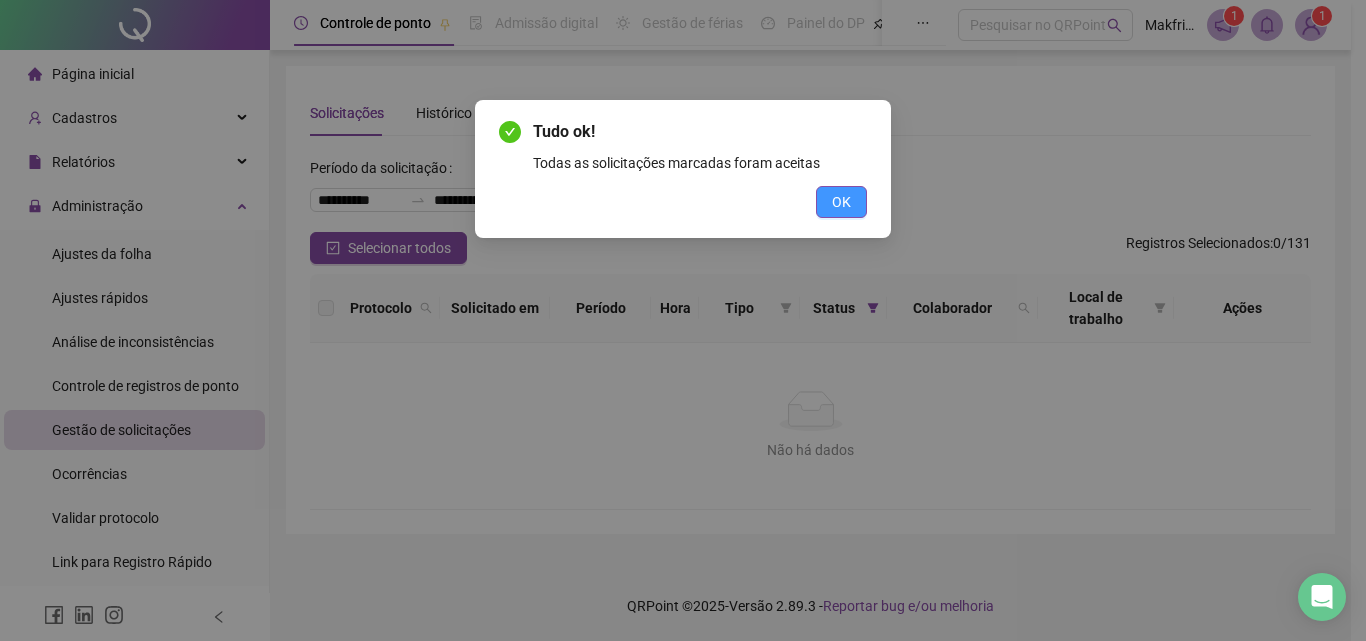 click on "OK" at bounding box center [841, 202] 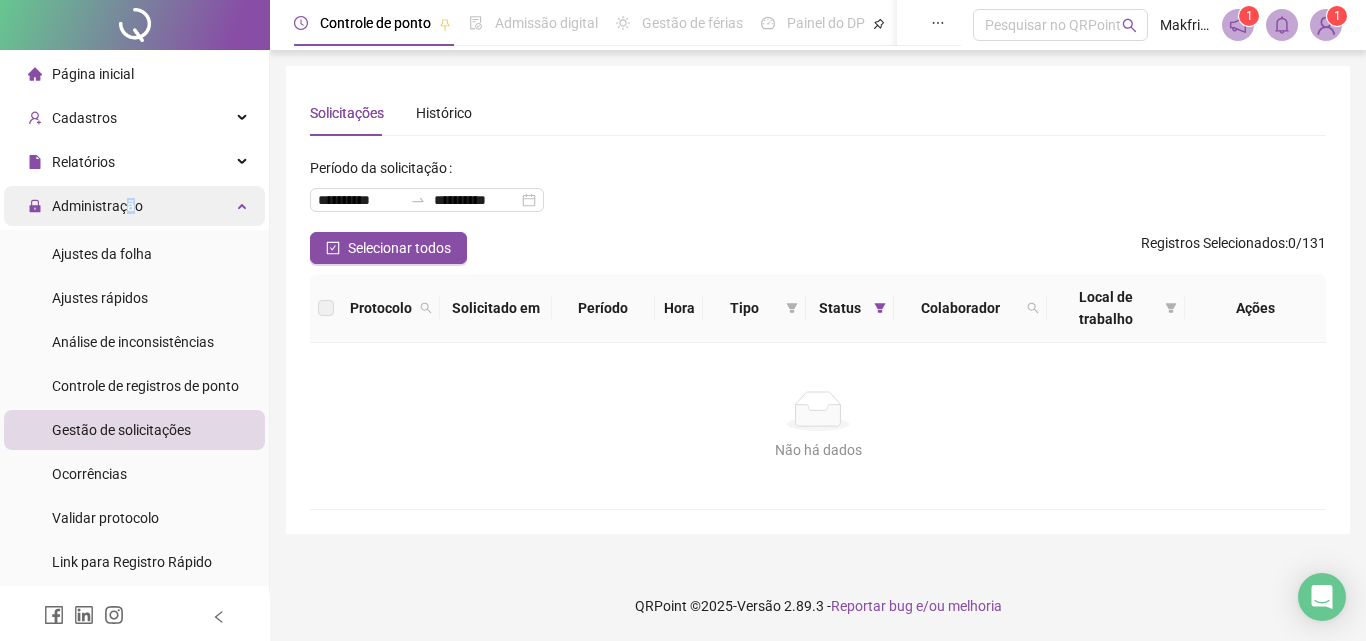 click on "Administração" at bounding box center (97, 206) 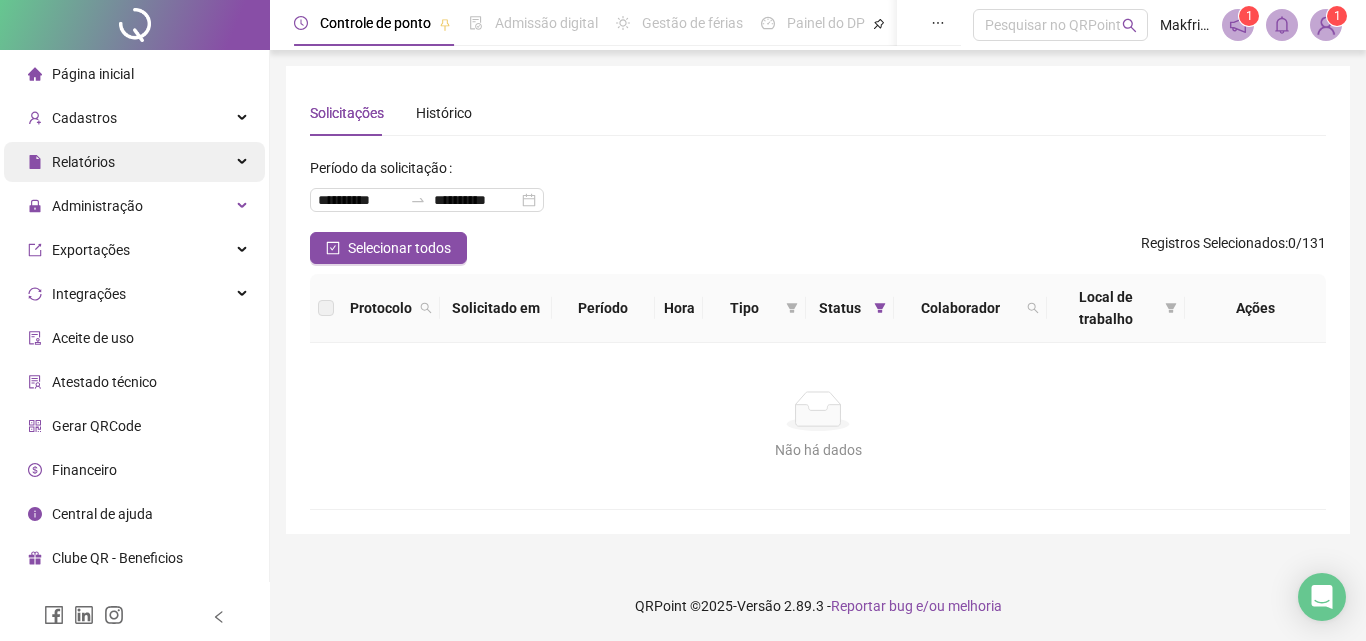 click on "Relatórios" at bounding box center (134, 162) 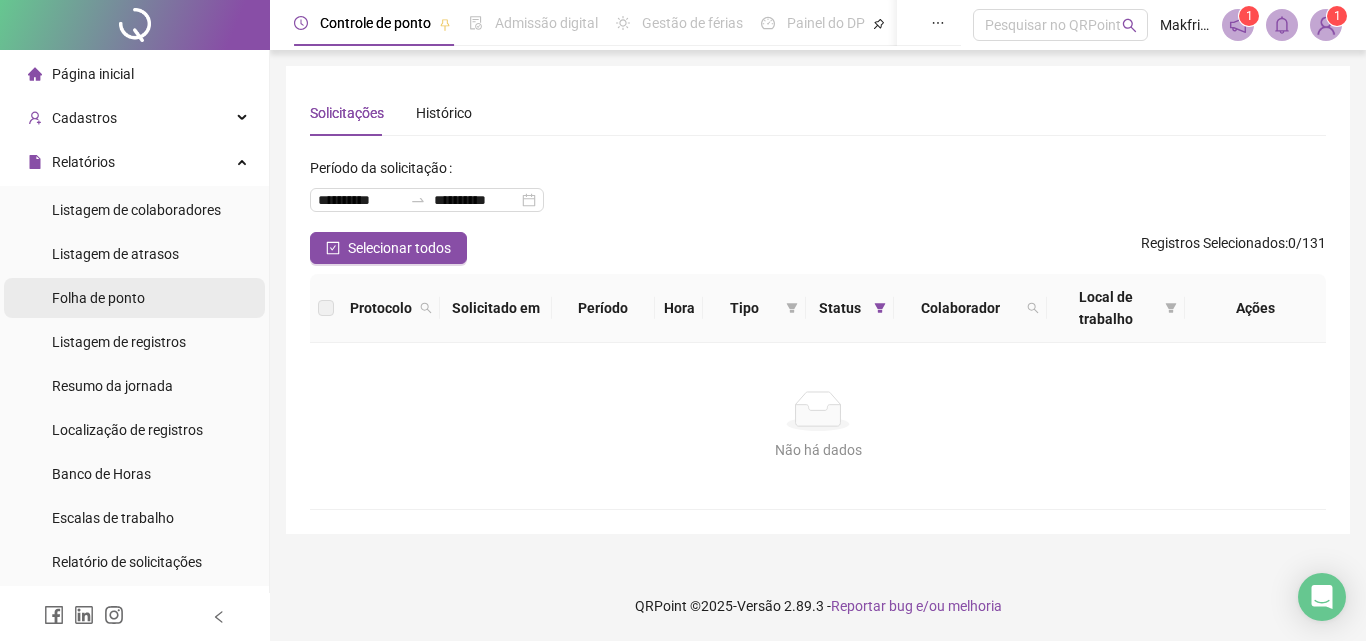 click on "Folha de ponto" at bounding box center [98, 298] 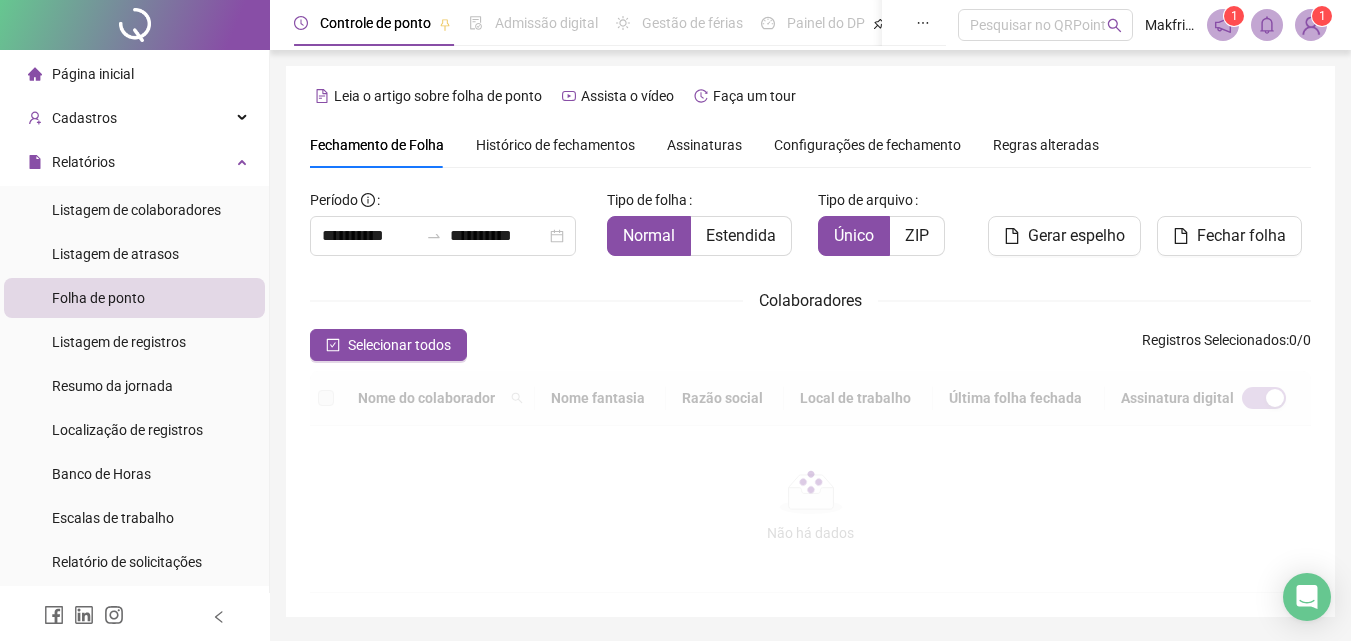 scroll, scrollTop: 89, scrollLeft: 0, axis: vertical 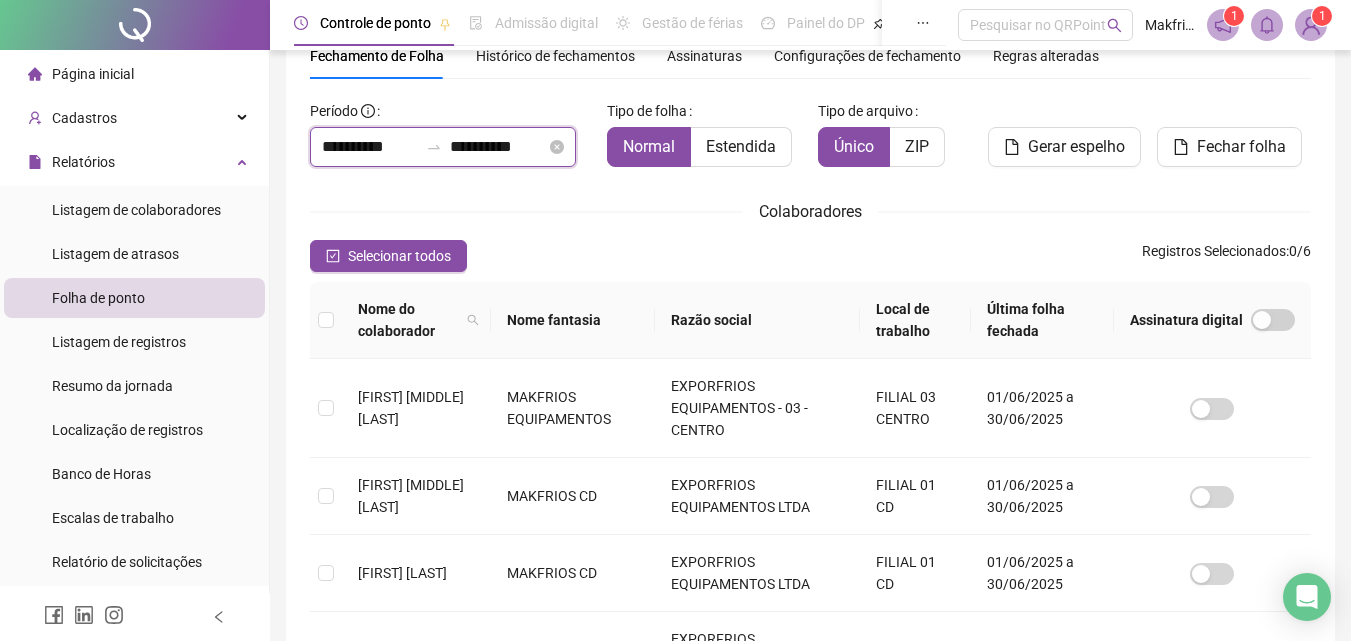 click on "**********" at bounding box center [370, 147] 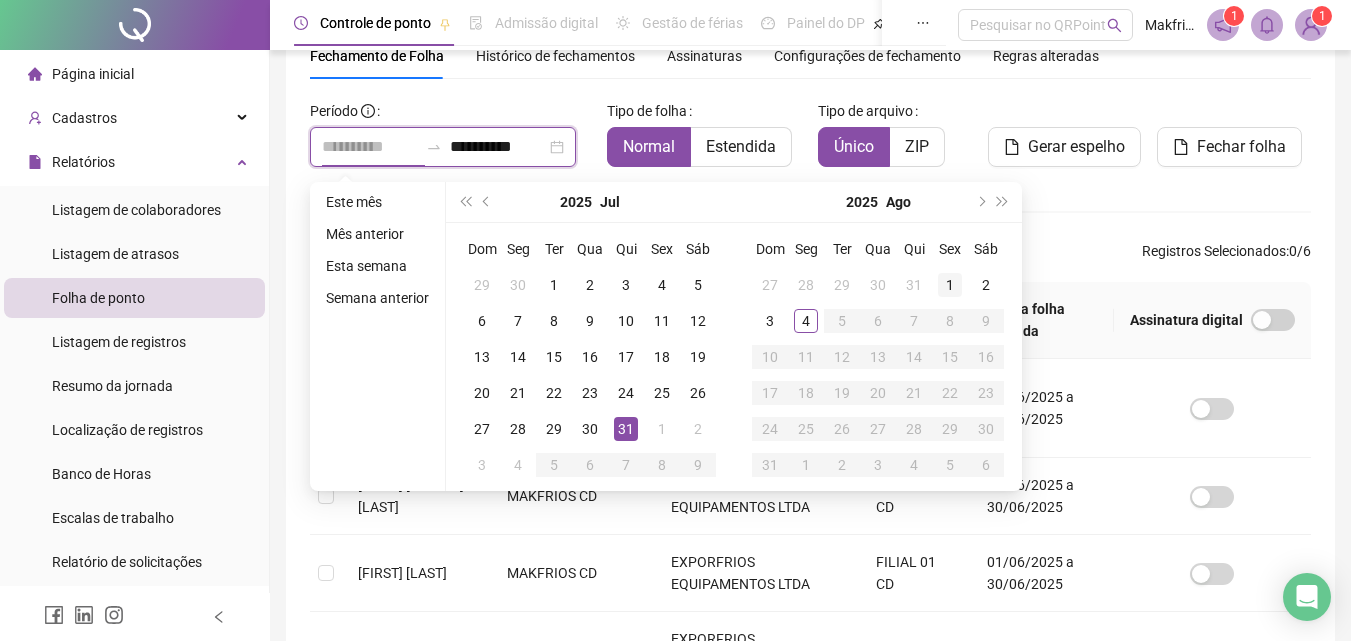 type on "**********" 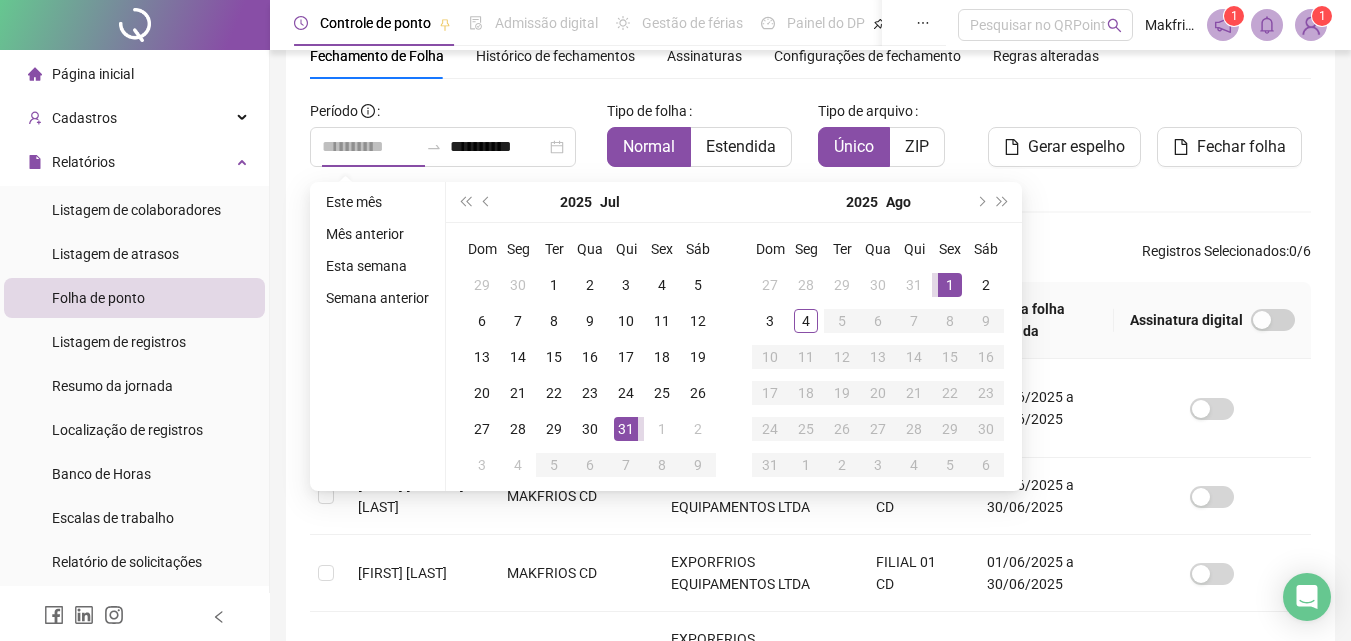 drag, startPoint x: 945, startPoint y: 282, endPoint x: 935, endPoint y: 290, distance: 12.806249 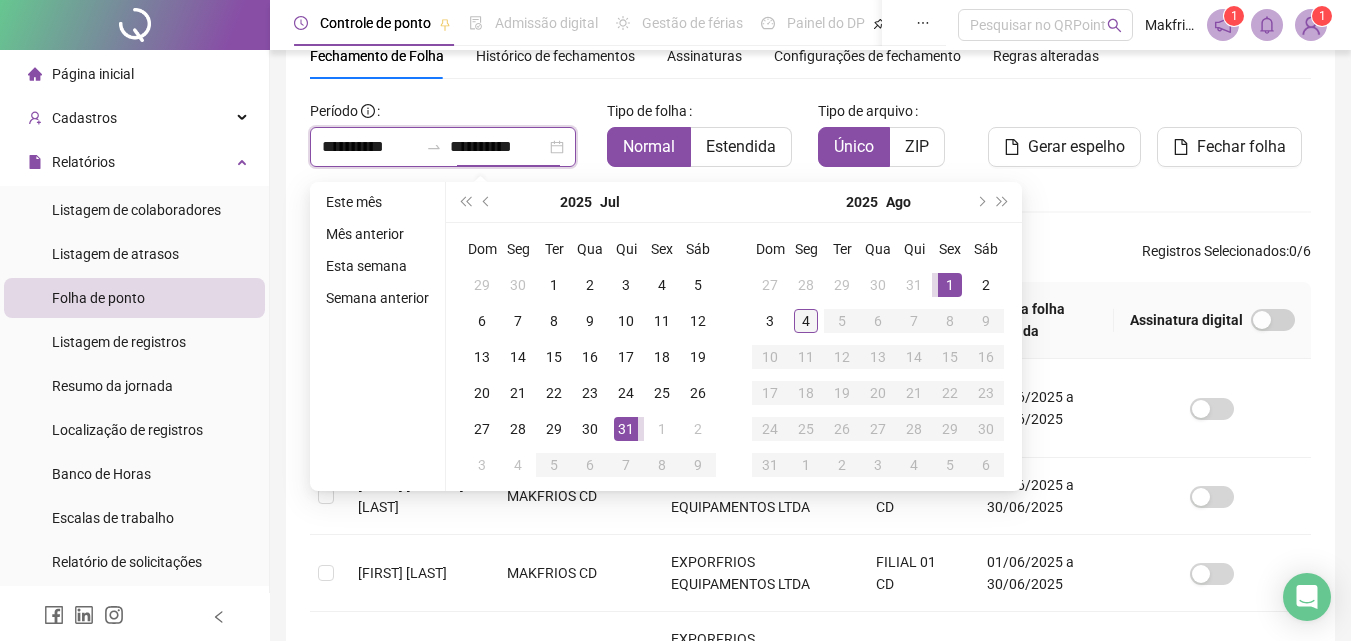 type on "**********" 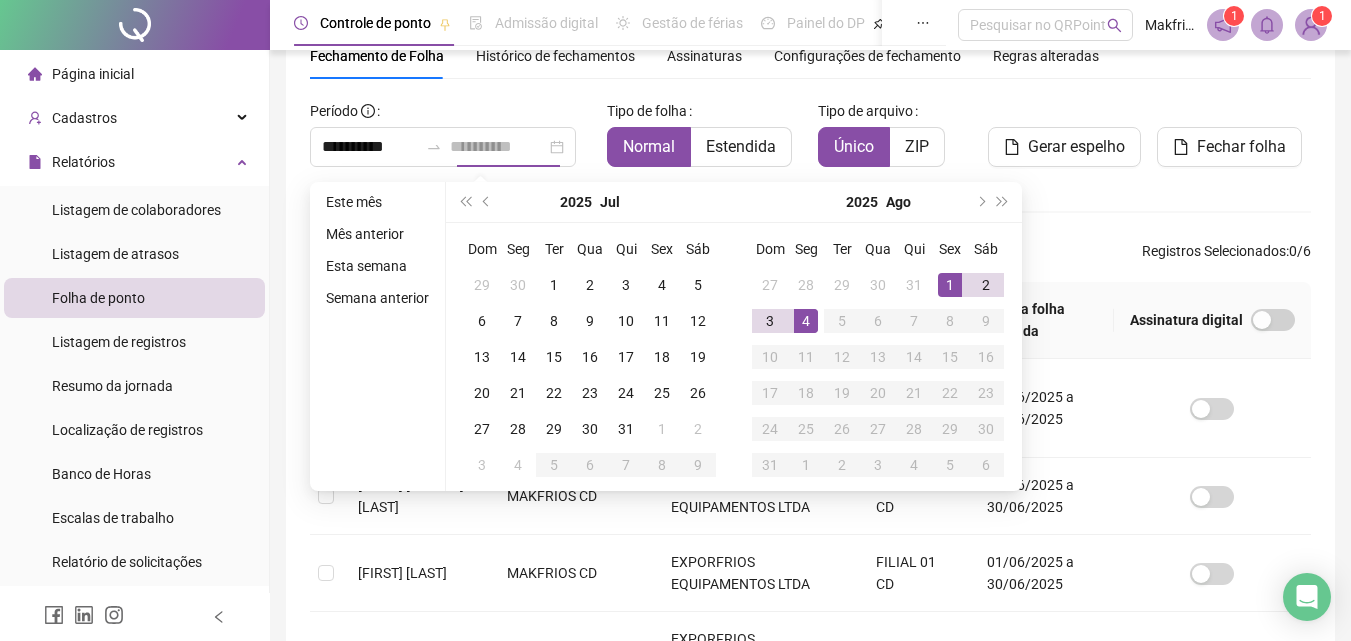 click on "4" at bounding box center [806, 321] 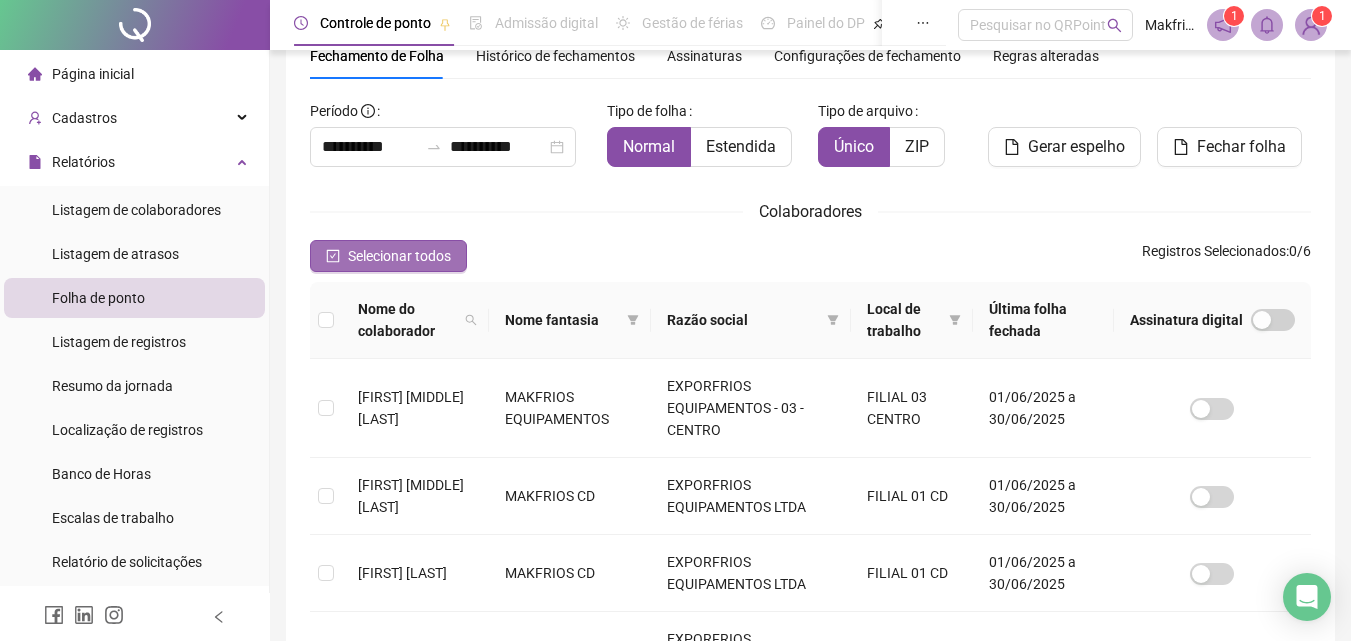 click on "Selecionar todos" at bounding box center [399, 256] 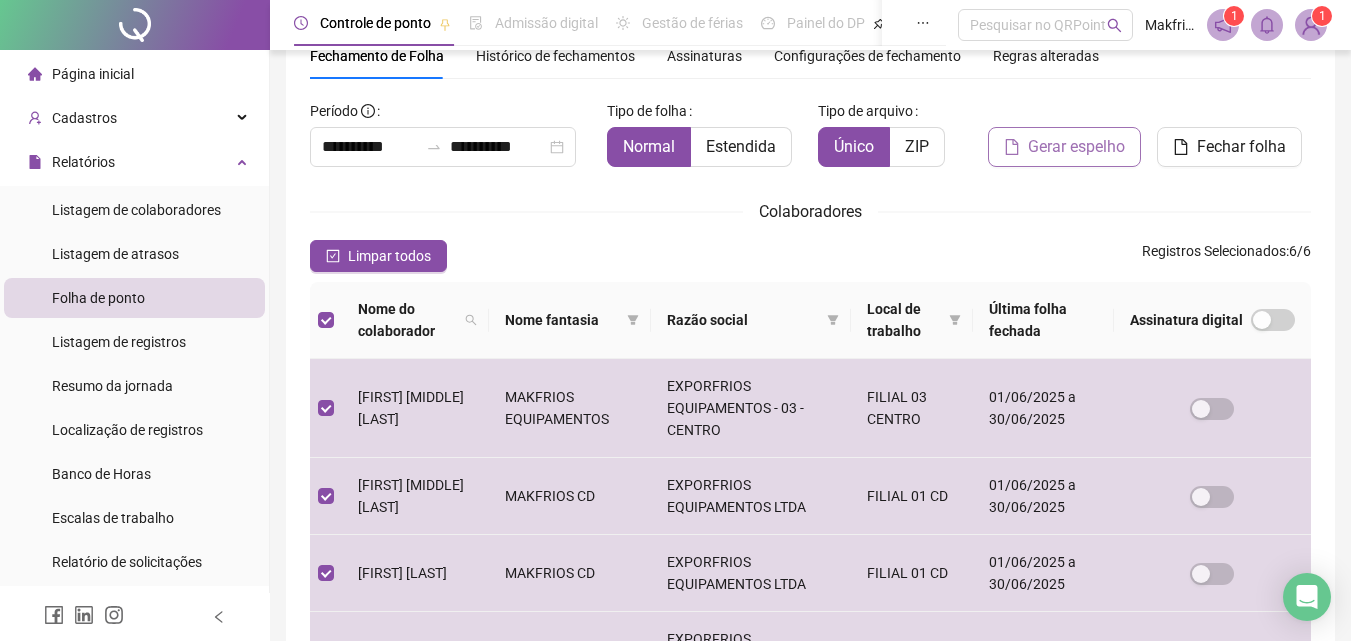 click on "Gerar espelho" at bounding box center [1076, 147] 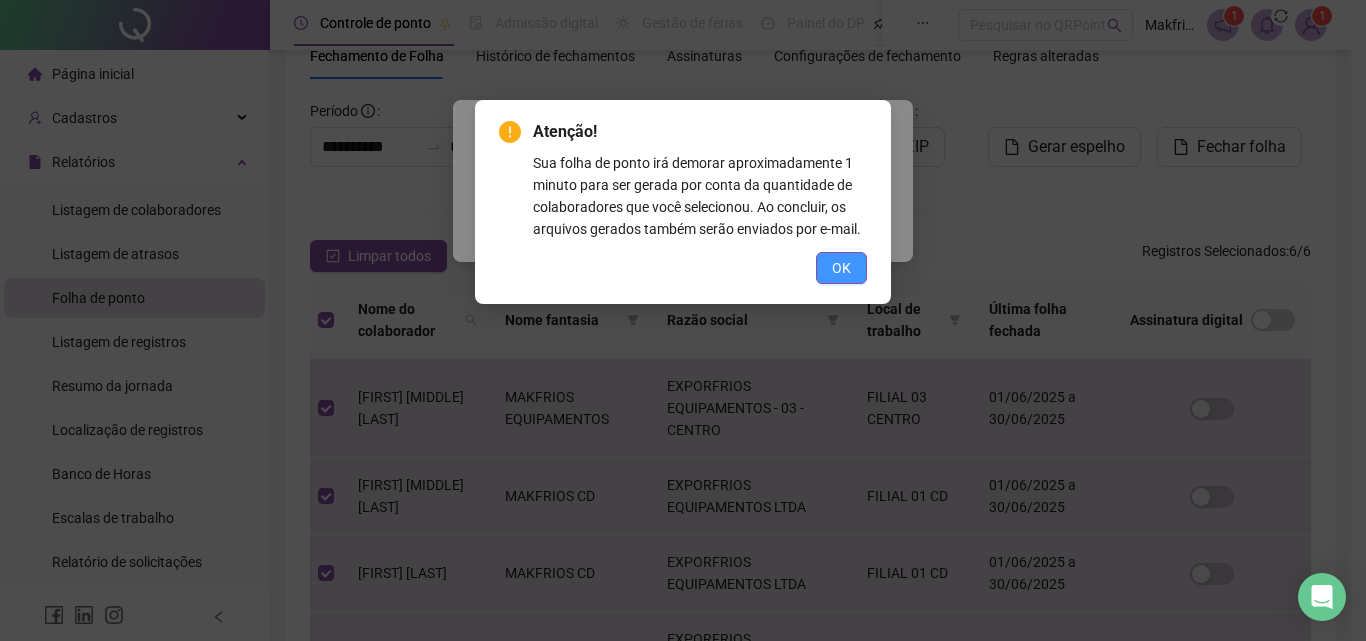 click on "OK" at bounding box center (841, 268) 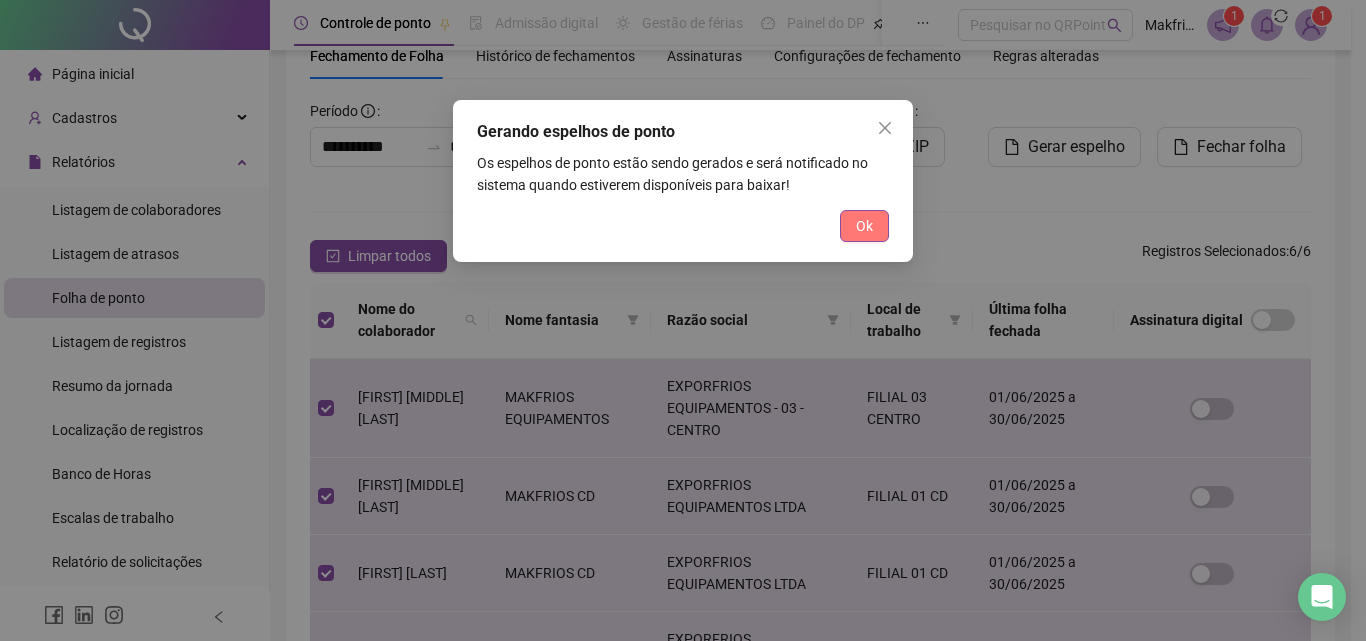 click on "Ok" at bounding box center [864, 226] 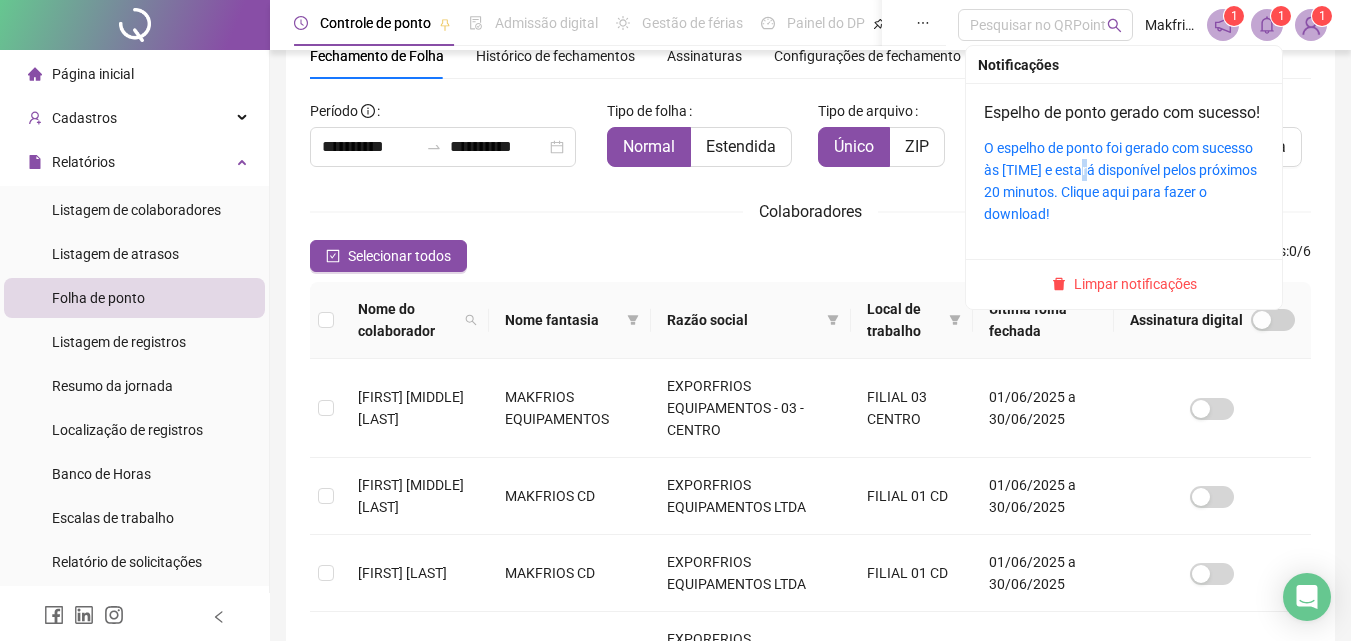 click on "O espelho de ponto foi gerado com sucesso às [TIME] e estará disponível pelos próximos 20 minutos.
Clique aqui para fazer o download!" at bounding box center [1124, 181] 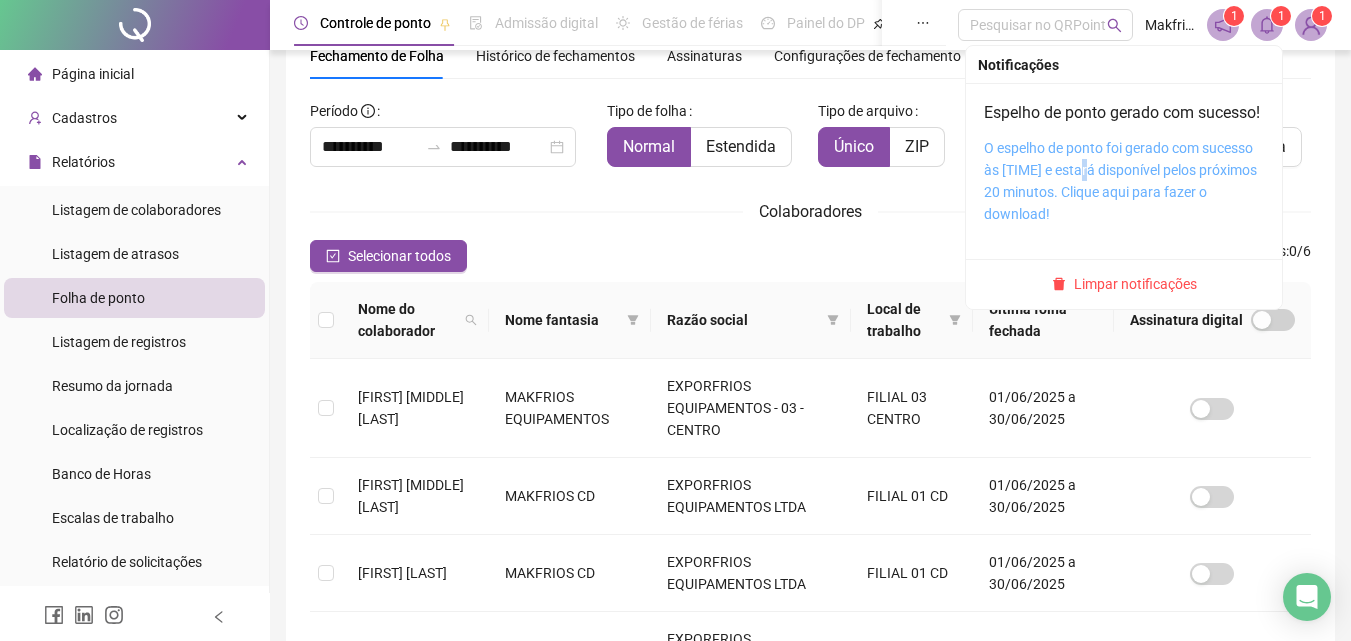 click on "O espelho de ponto foi gerado com sucesso às [TIME] e estará disponível pelos próximos 20 minutos.
Clique aqui para fazer o download!" at bounding box center (1120, 181) 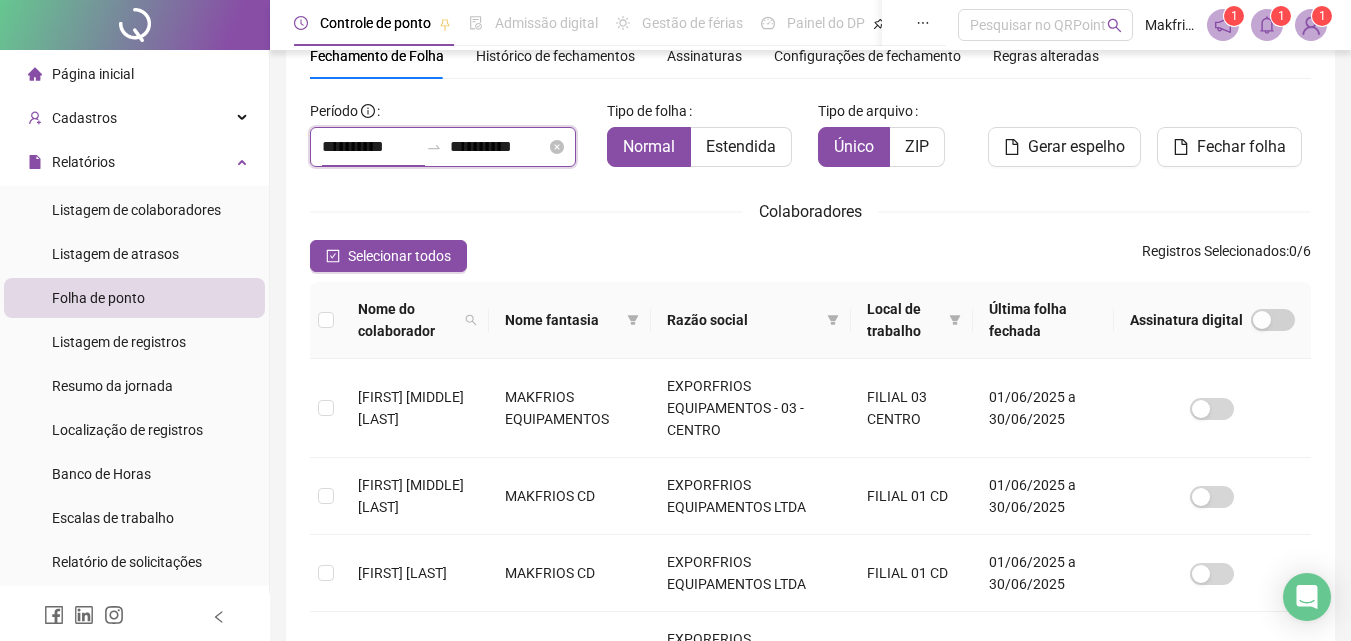 click on "**********" at bounding box center (370, 147) 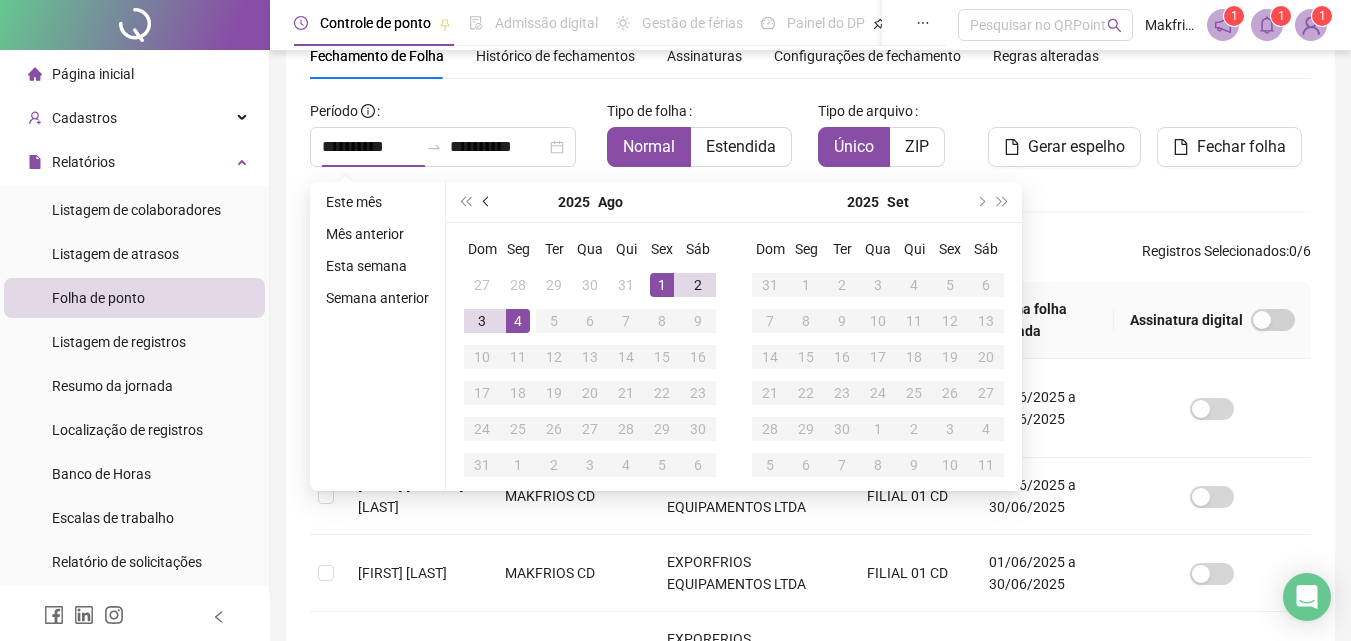 click at bounding box center [488, 202] 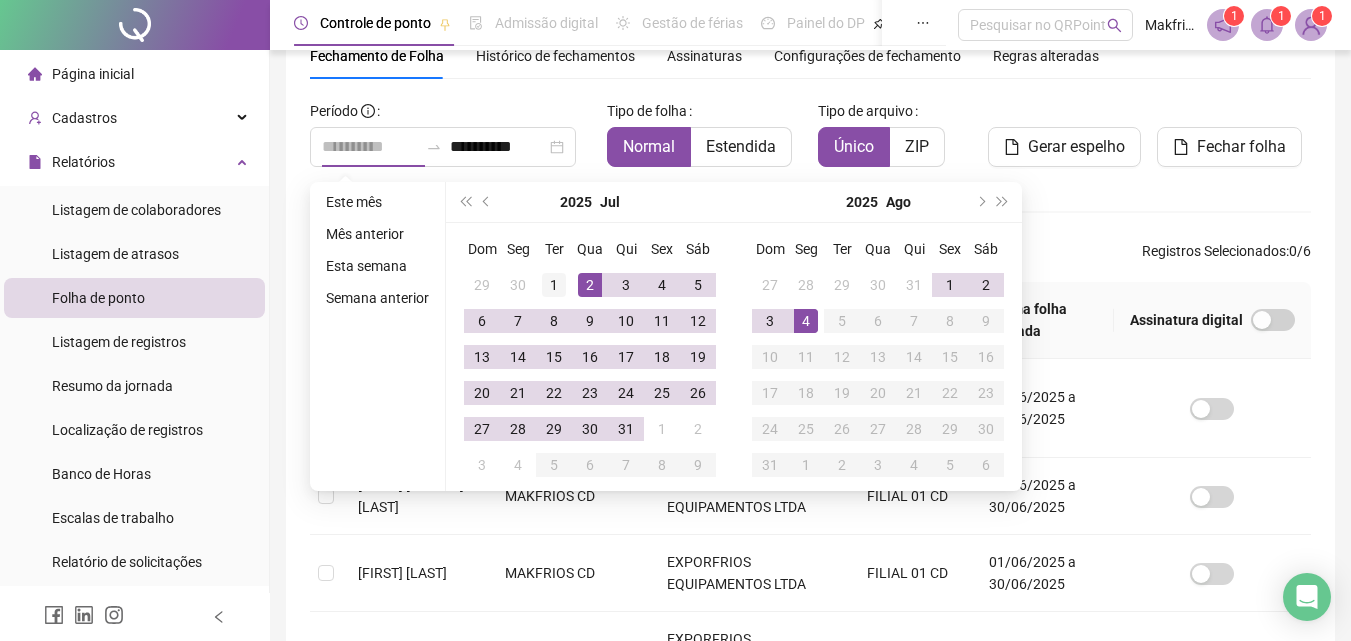type on "**********" 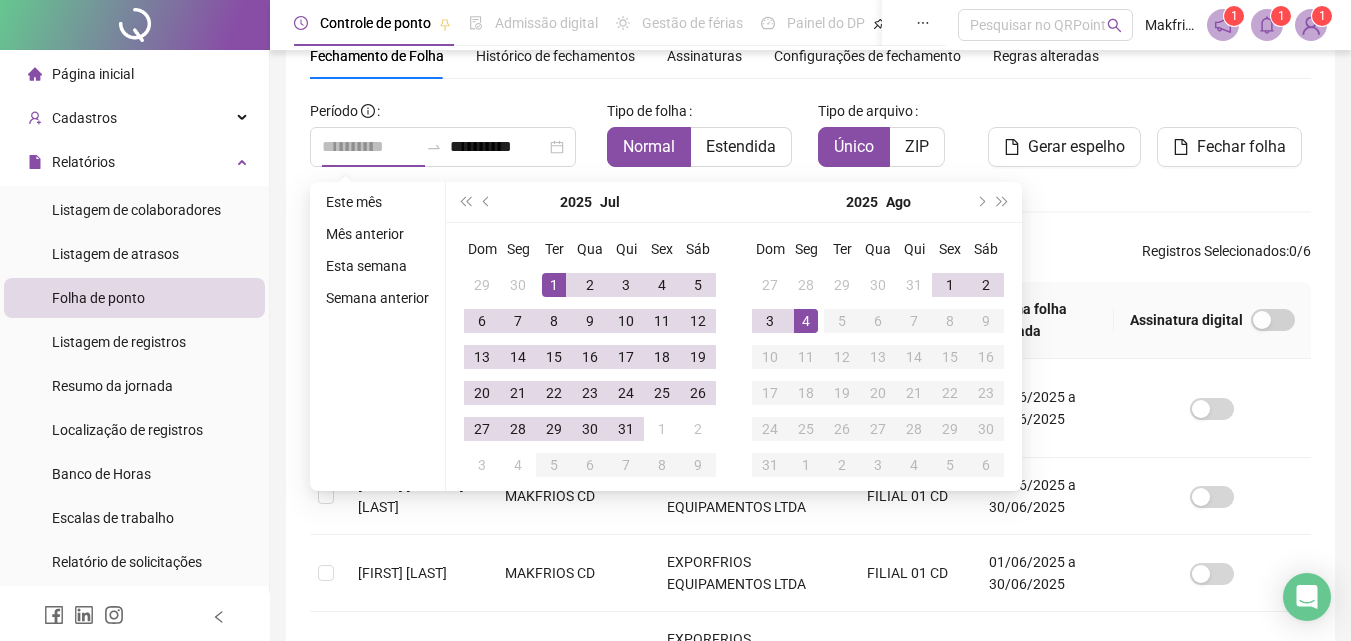 click on "1" at bounding box center (554, 285) 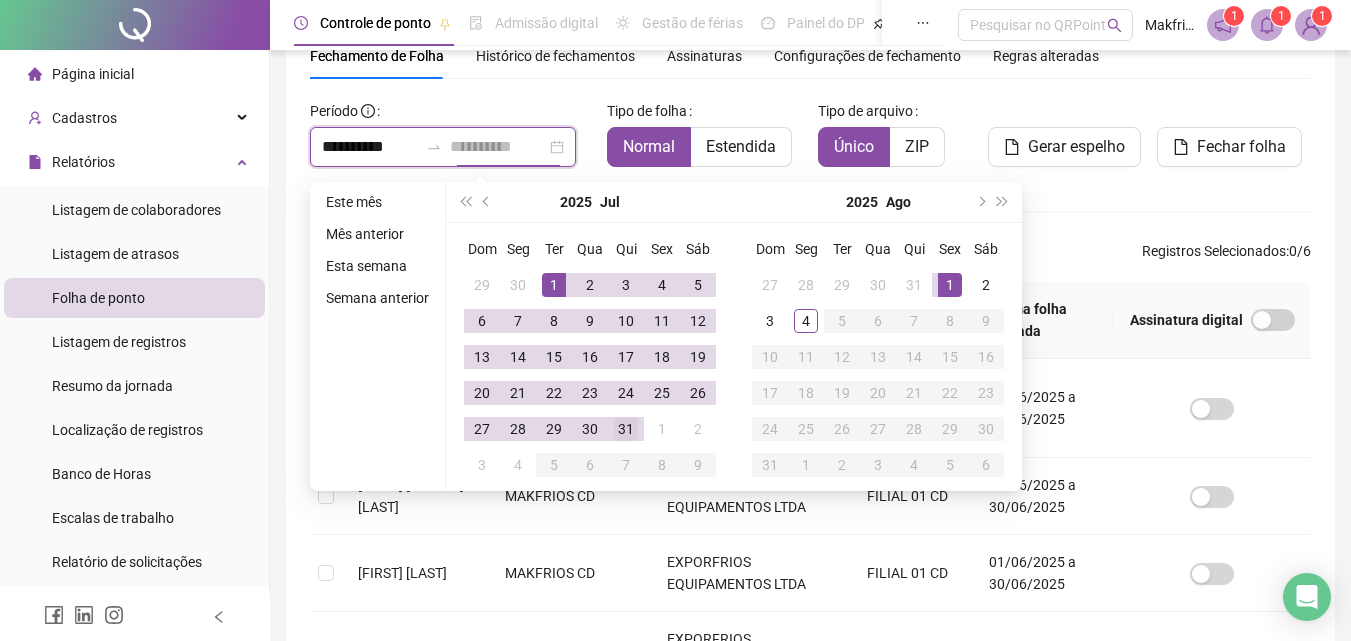type on "**********" 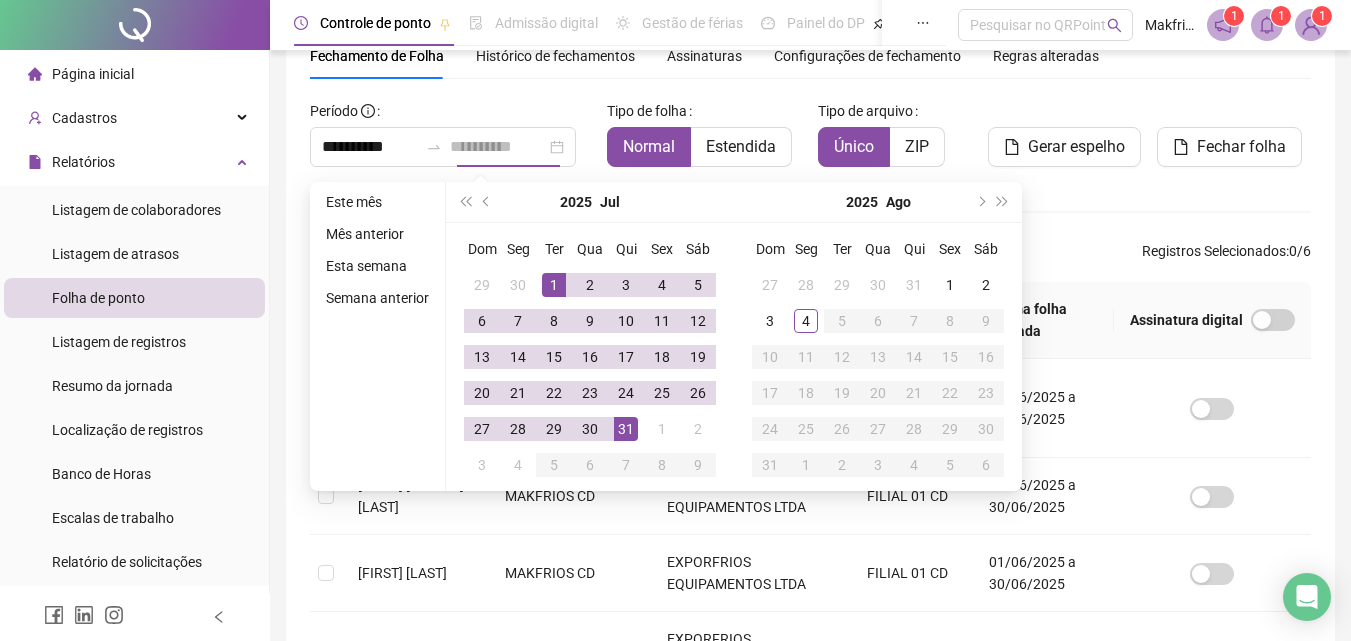 click on "31" at bounding box center [626, 429] 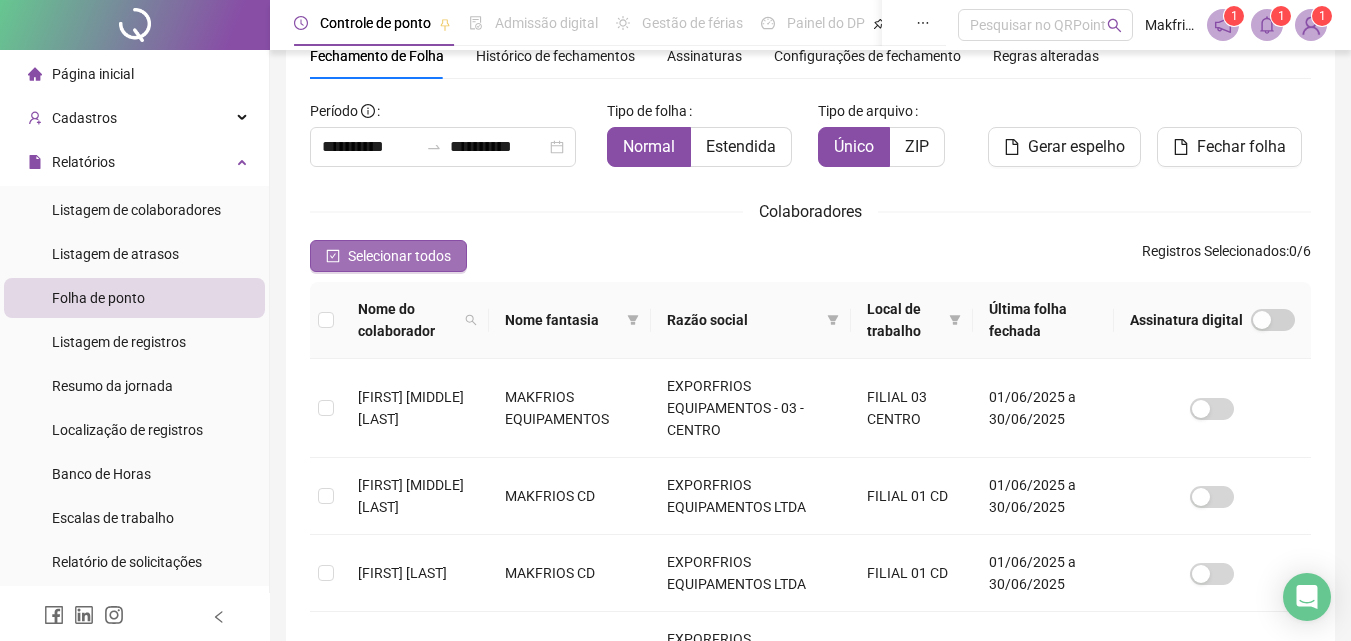 click on "Selecionar todos" at bounding box center [399, 256] 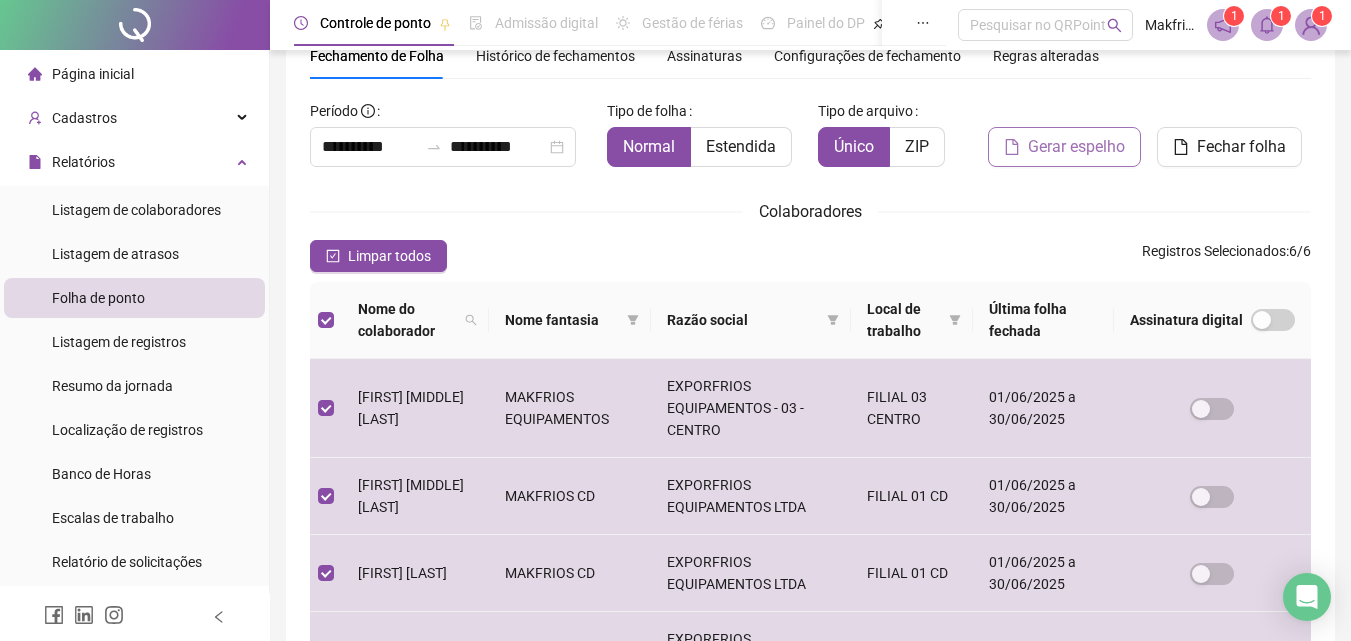 click on "Gerar espelho" at bounding box center [1064, 147] 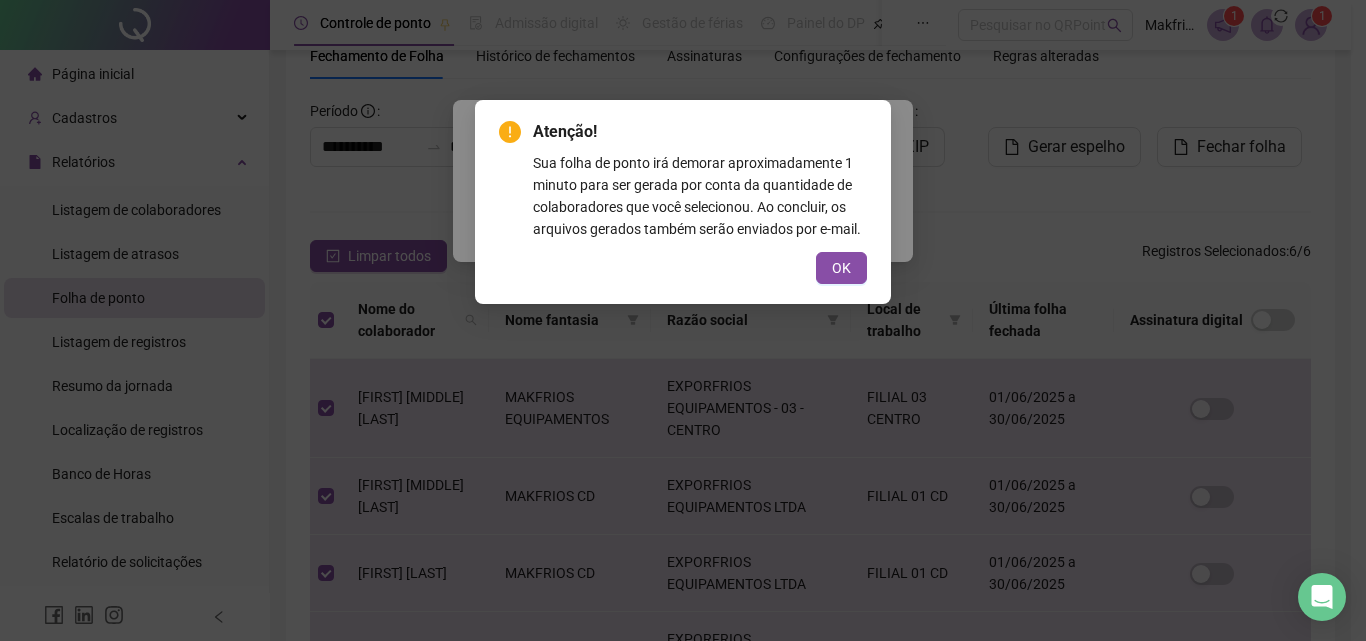 click on "OK" at bounding box center [841, 268] 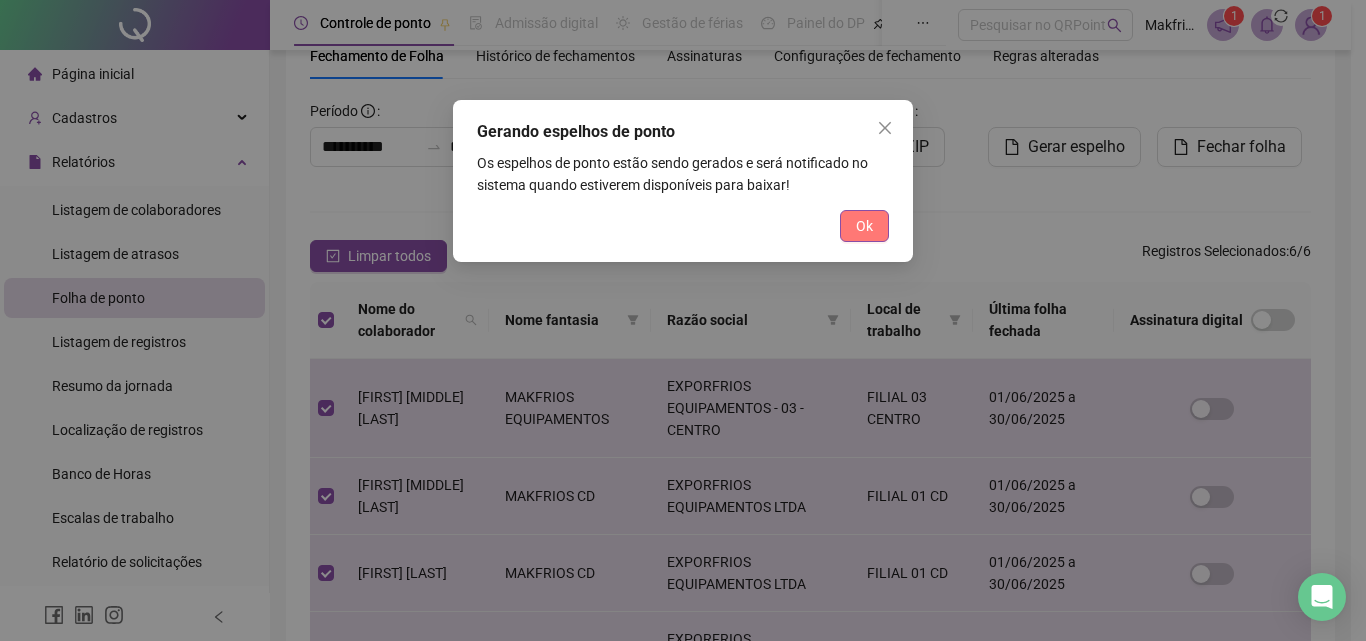 click on "Ok" at bounding box center (864, 226) 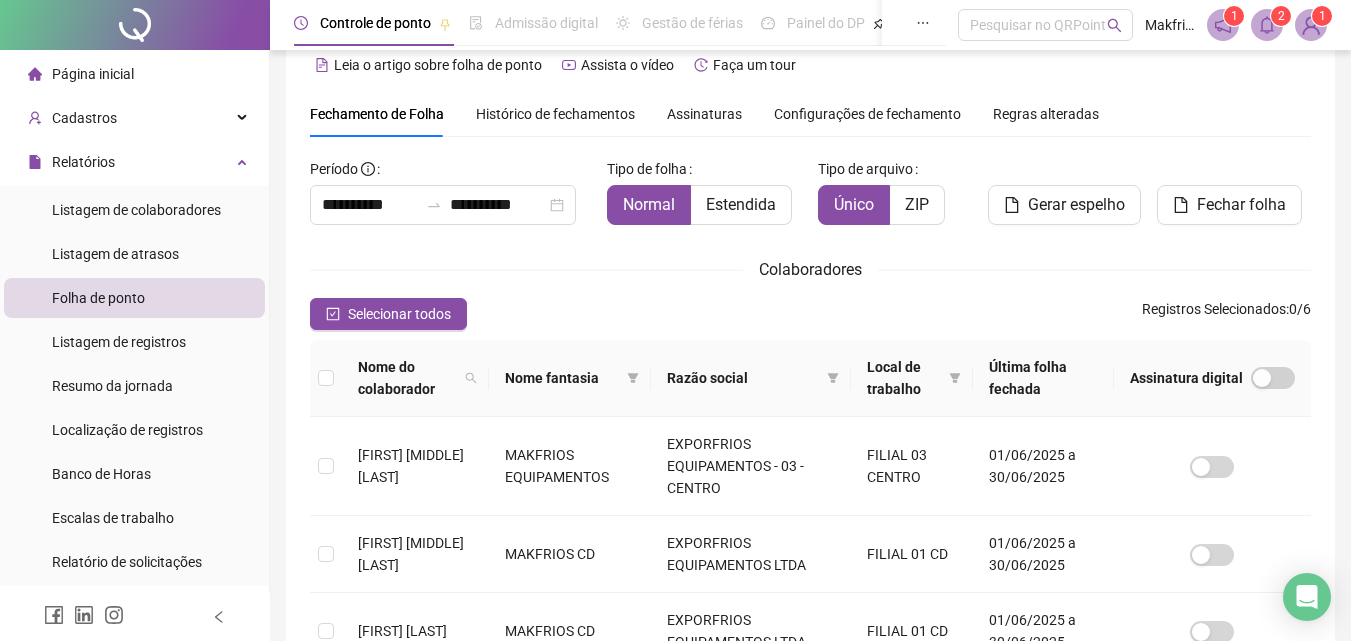scroll, scrollTop: 0, scrollLeft: 0, axis: both 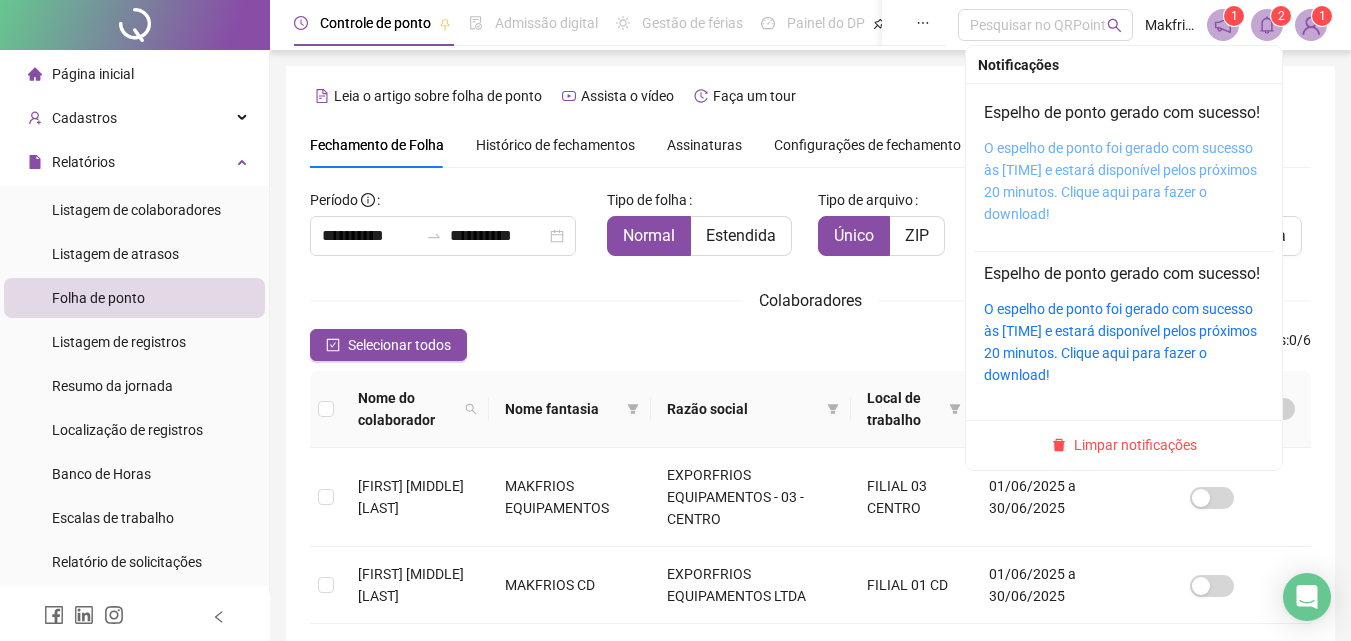 click on "O espelho de ponto foi gerado com sucesso às [TIME] e estará disponível pelos próximos 20 minutos.
Clique aqui para fazer o download!" at bounding box center (1120, 181) 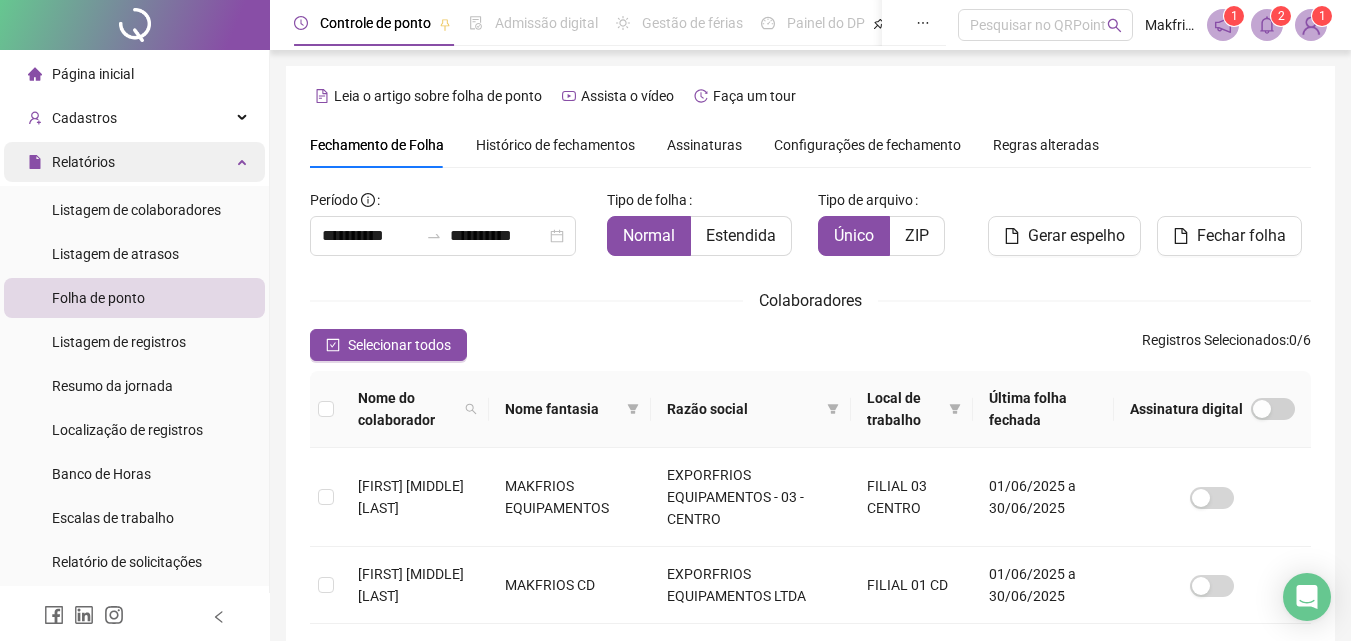 click on "Relatórios" at bounding box center (134, 162) 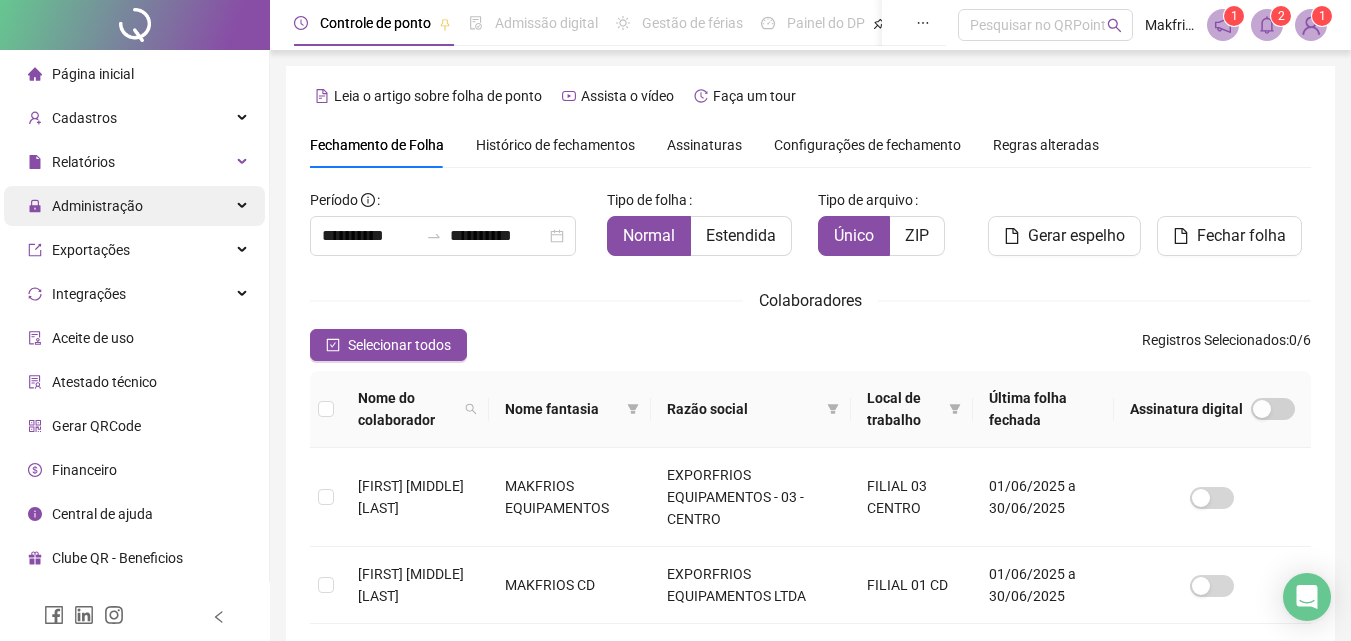 click on "Administração" at bounding box center (97, 206) 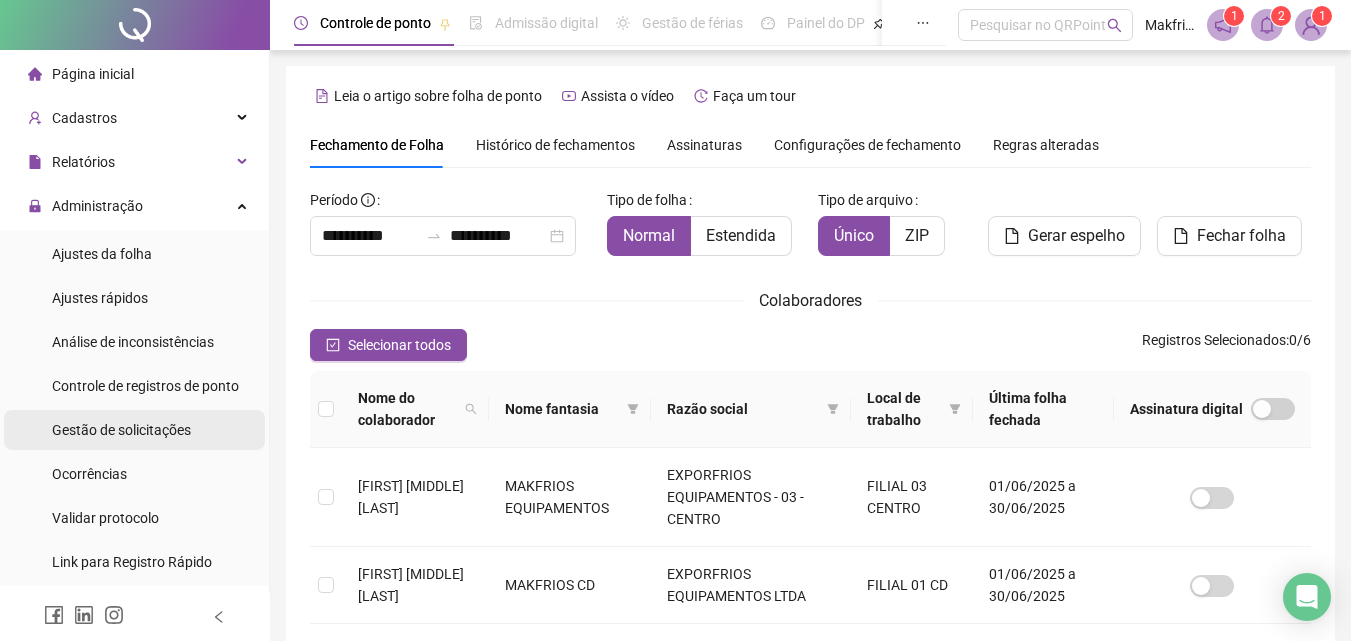 click on "Gestão de solicitações" at bounding box center [121, 430] 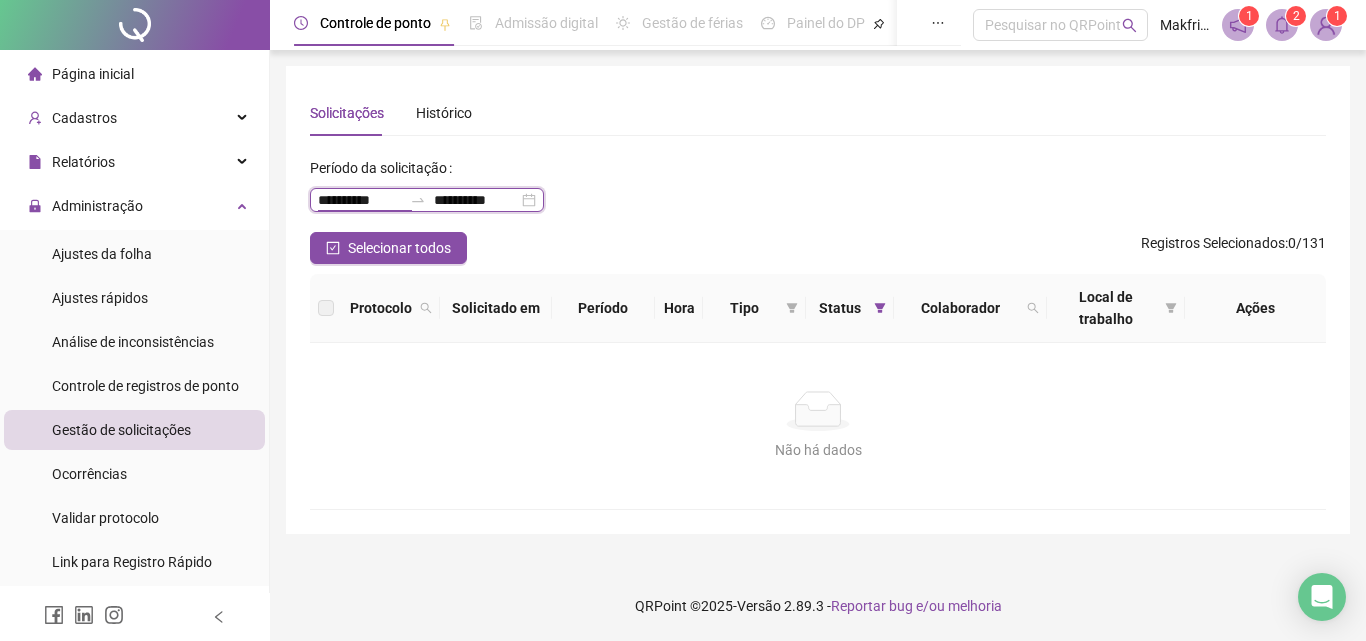 click on "**********" at bounding box center (360, 200) 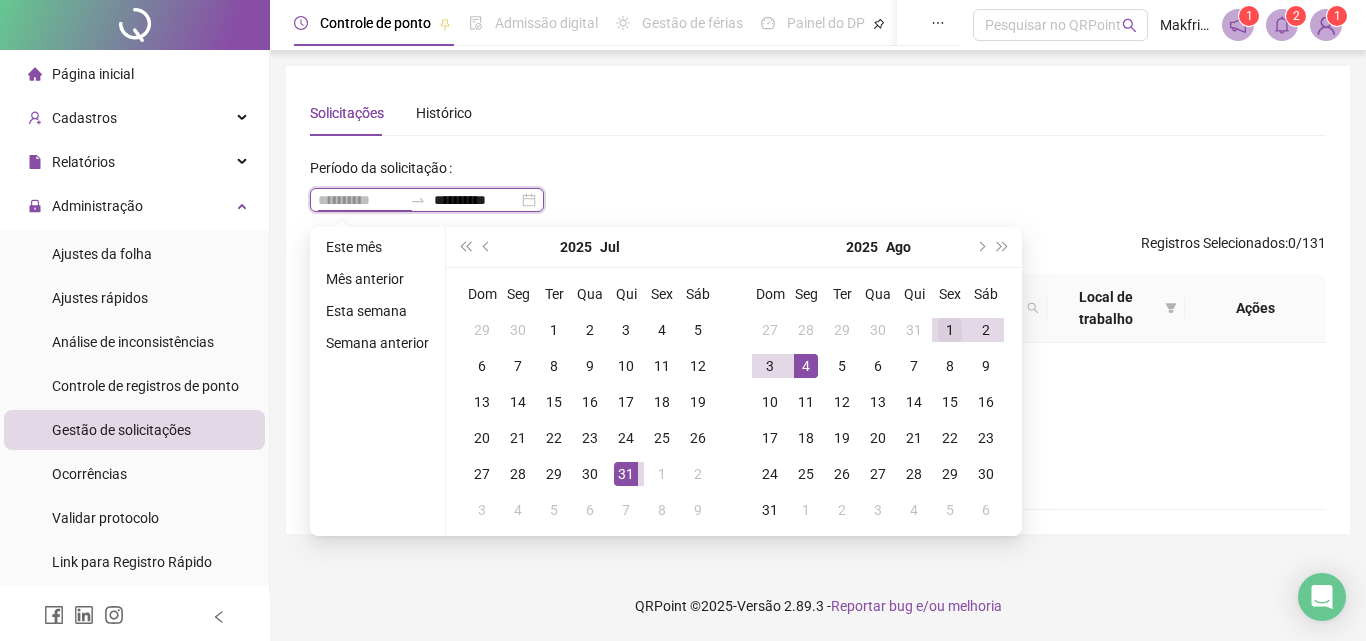 type on "**********" 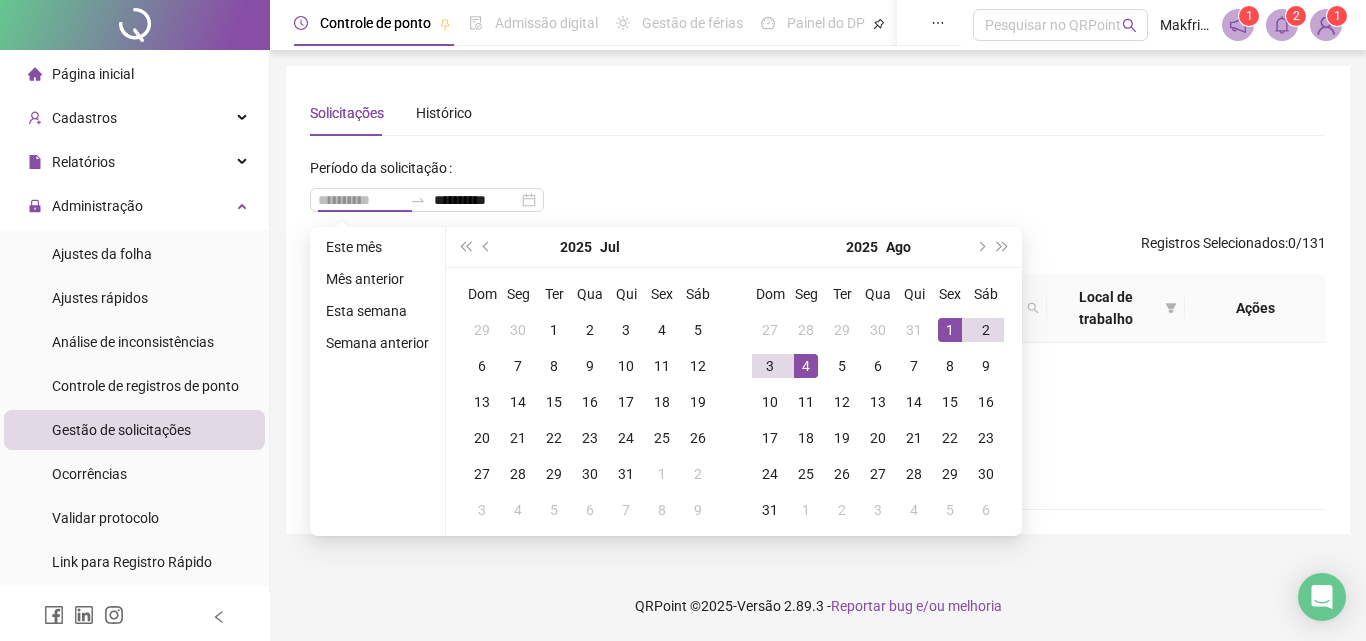 click on "1" at bounding box center (950, 330) 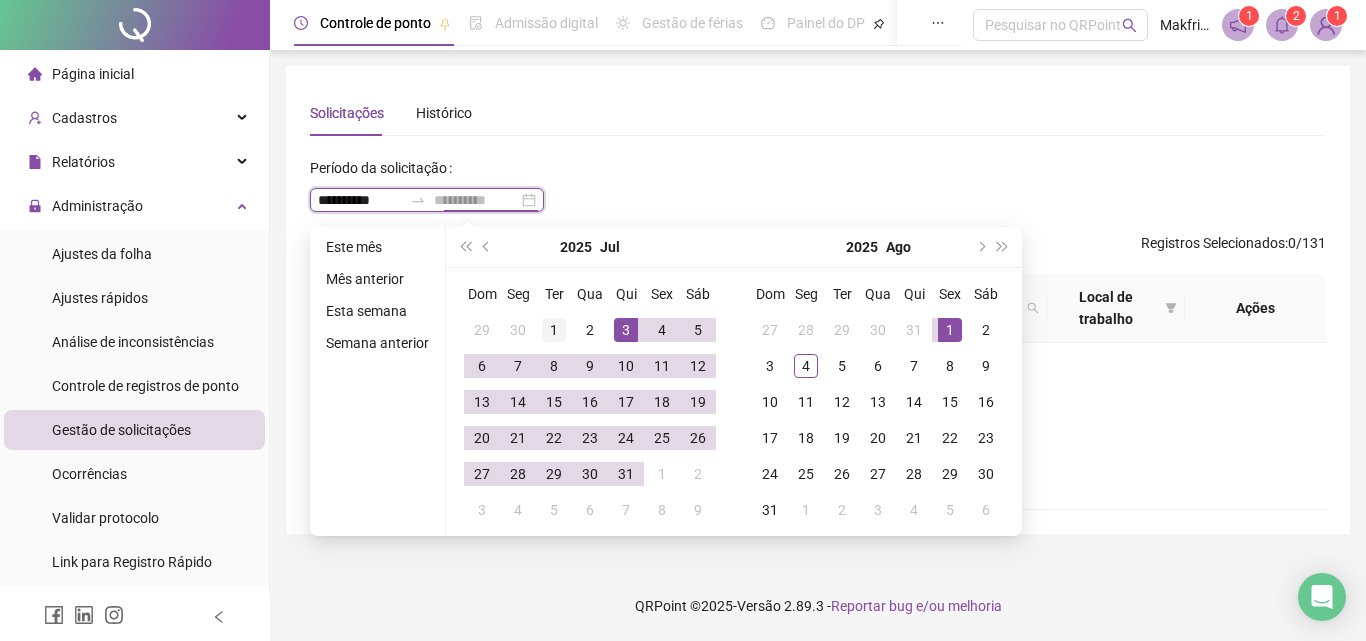 type on "**********" 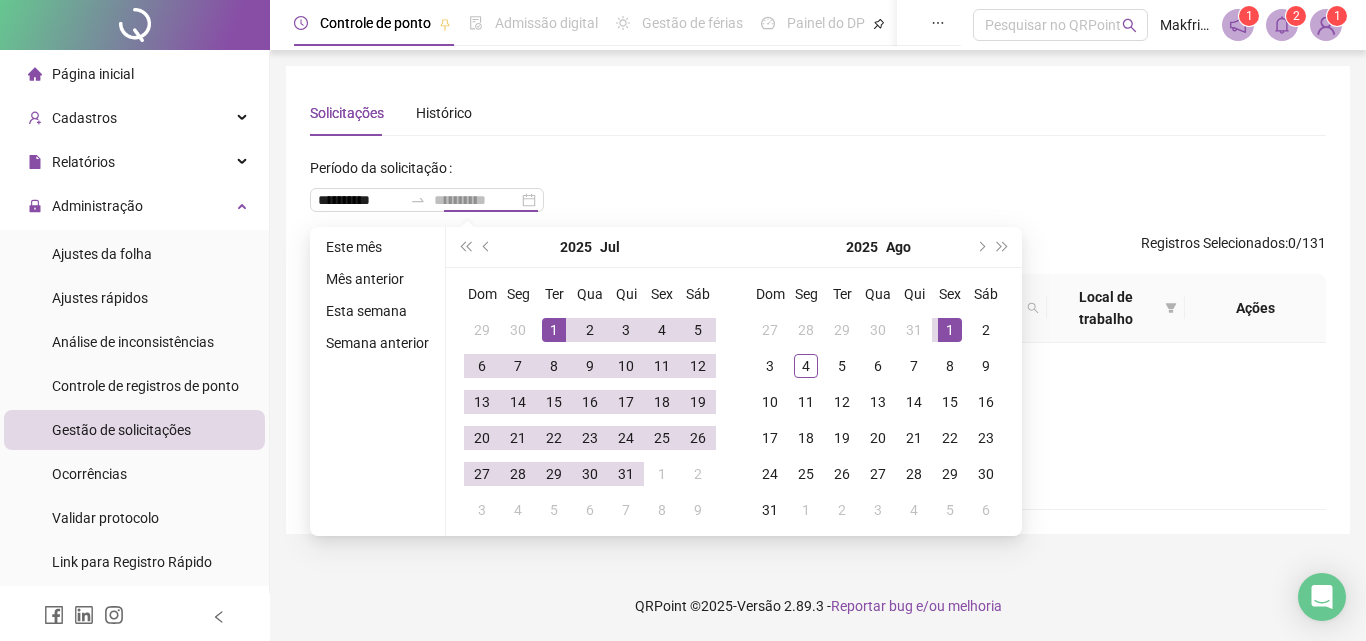 click on "1" at bounding box center [554, 330] 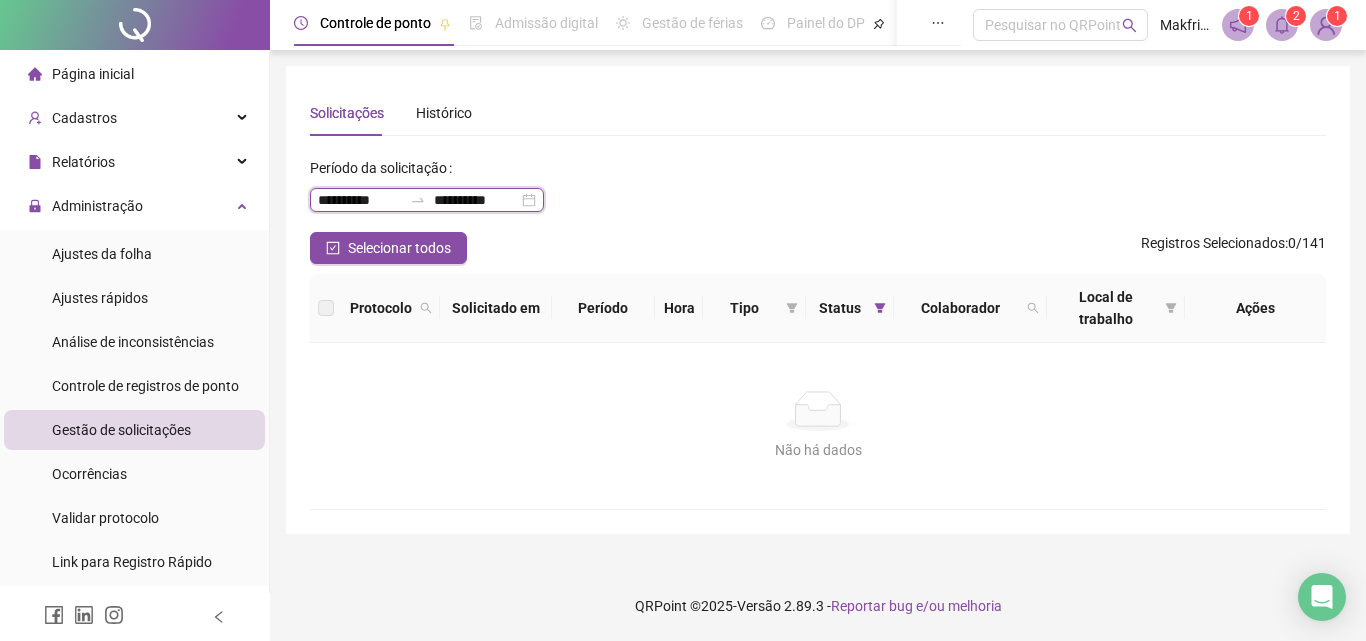 click on "**********" at bounding box center [360, 200] 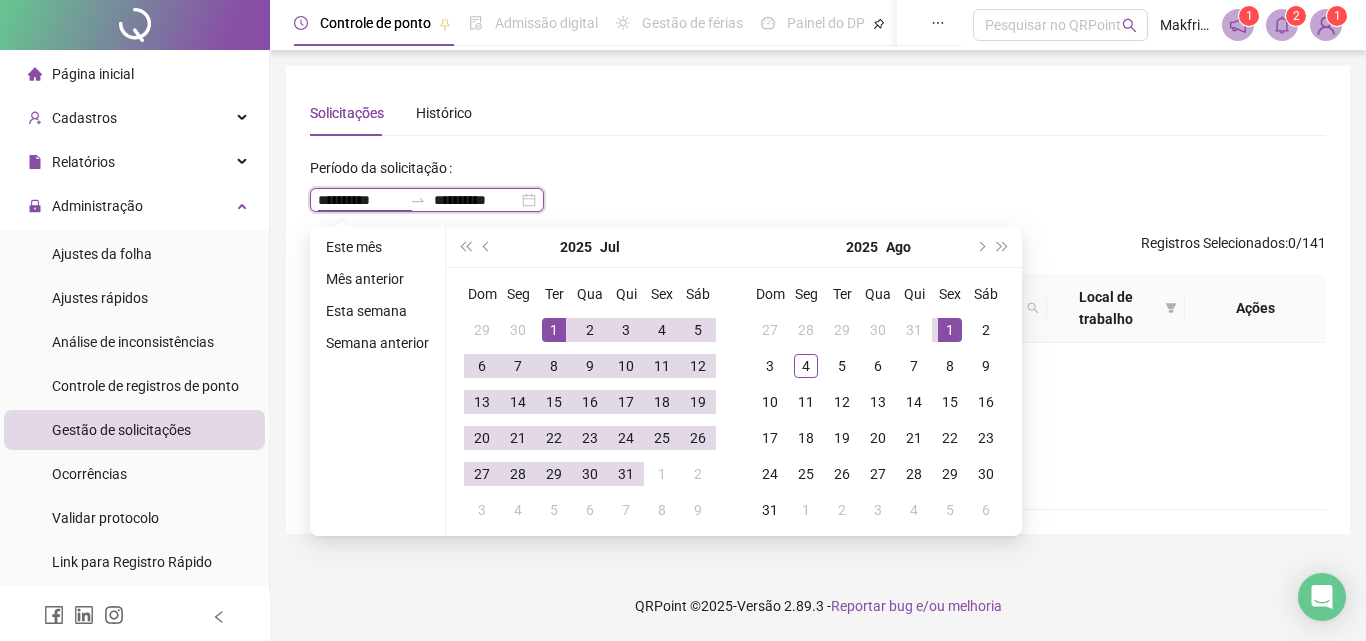 type on "**********" 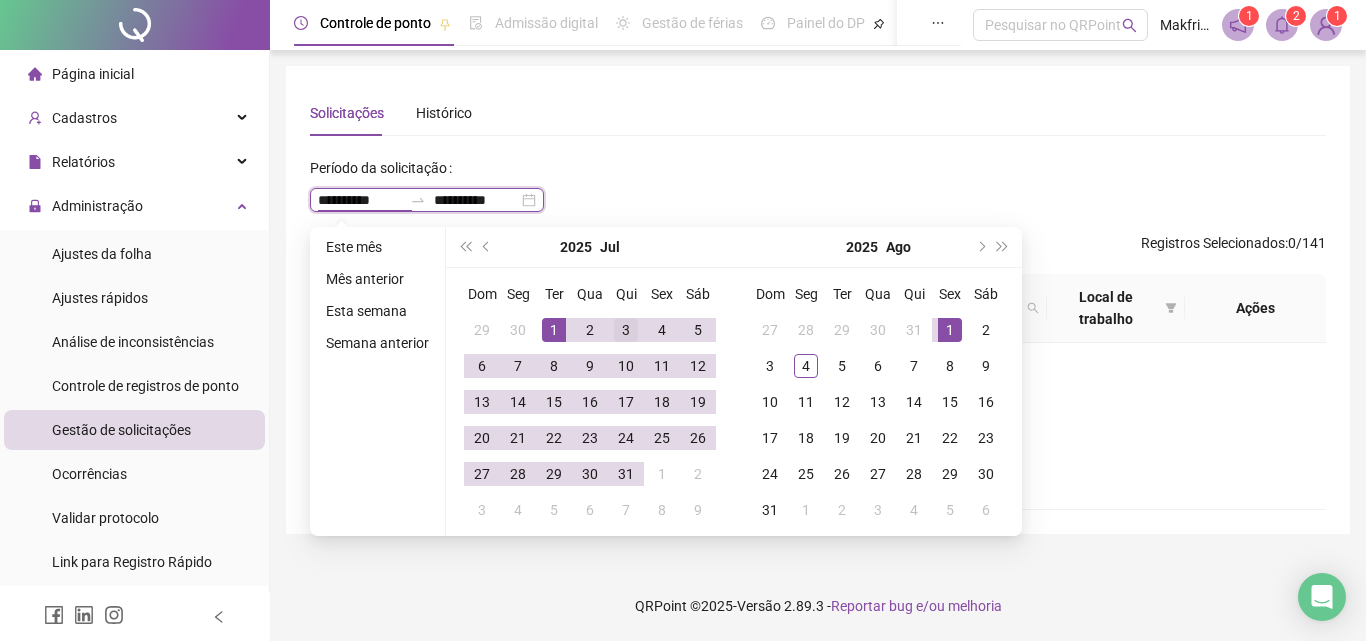 type on "**********" 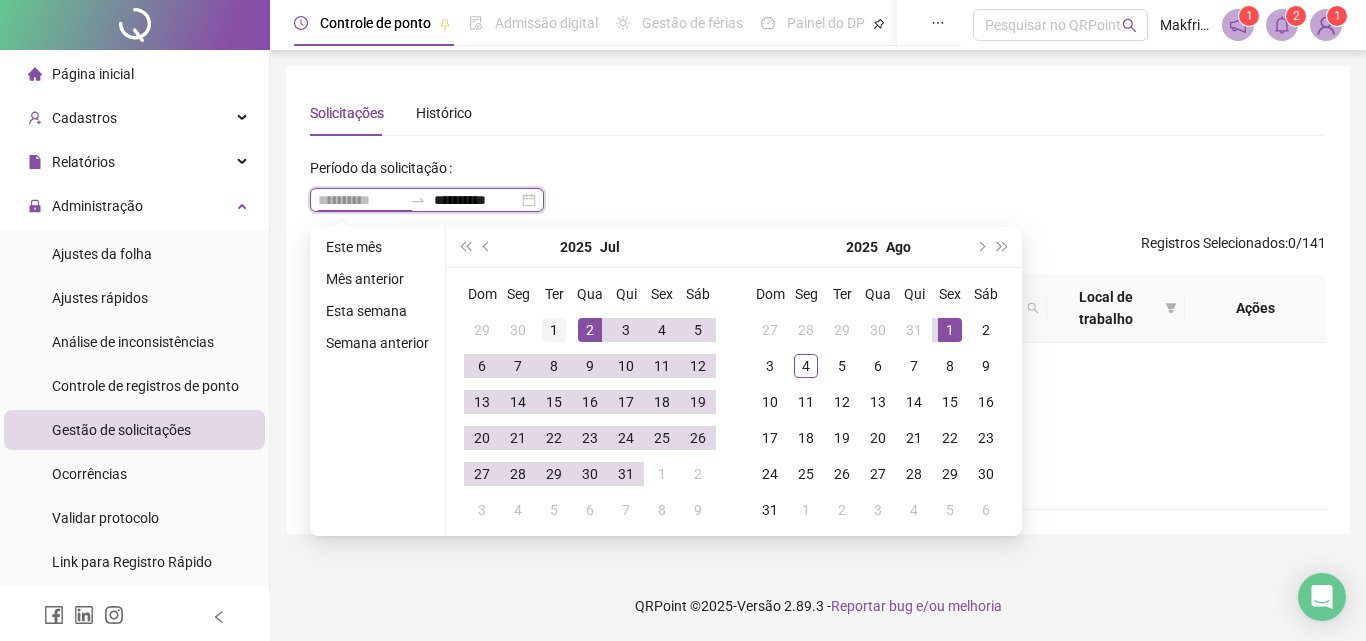 type on "**********" 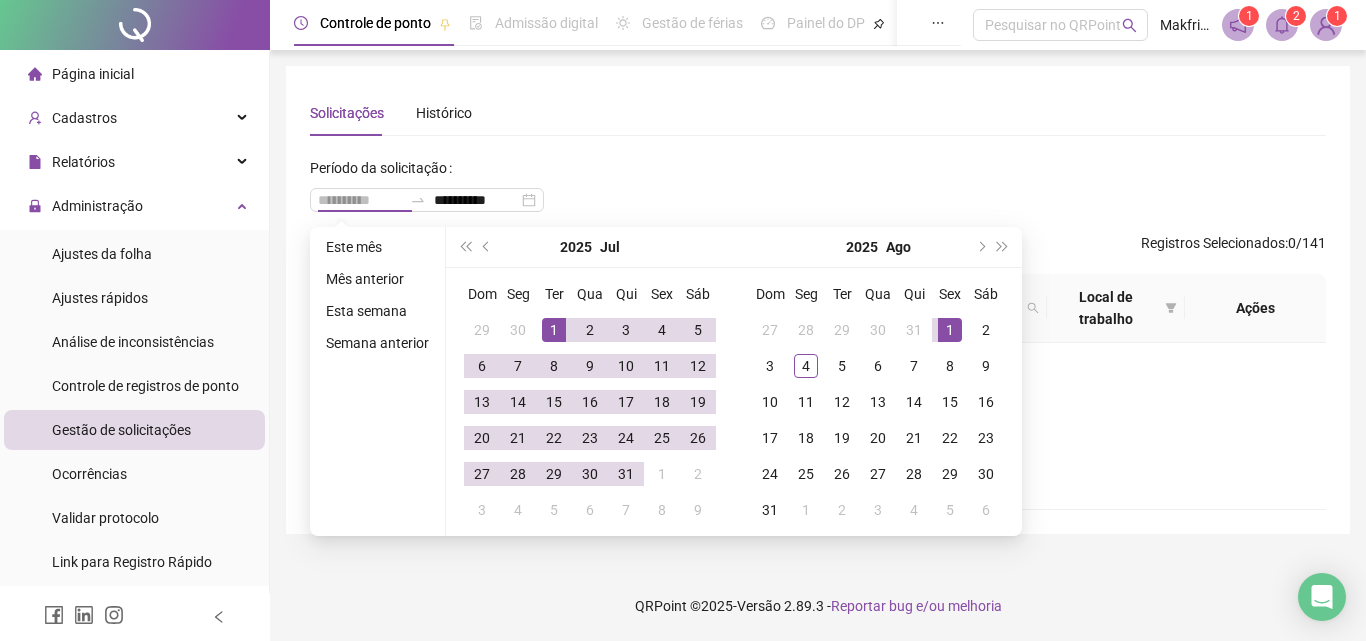 click on "1" at bounding box center (554, 330) 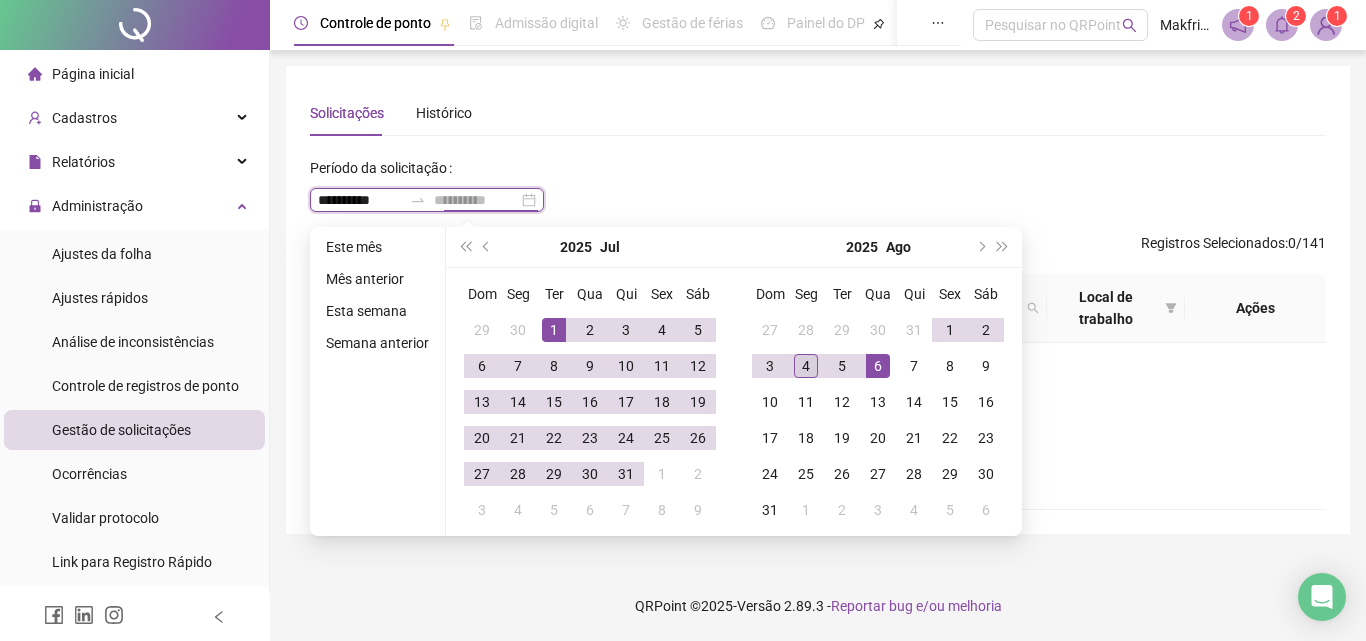 type on "**********" 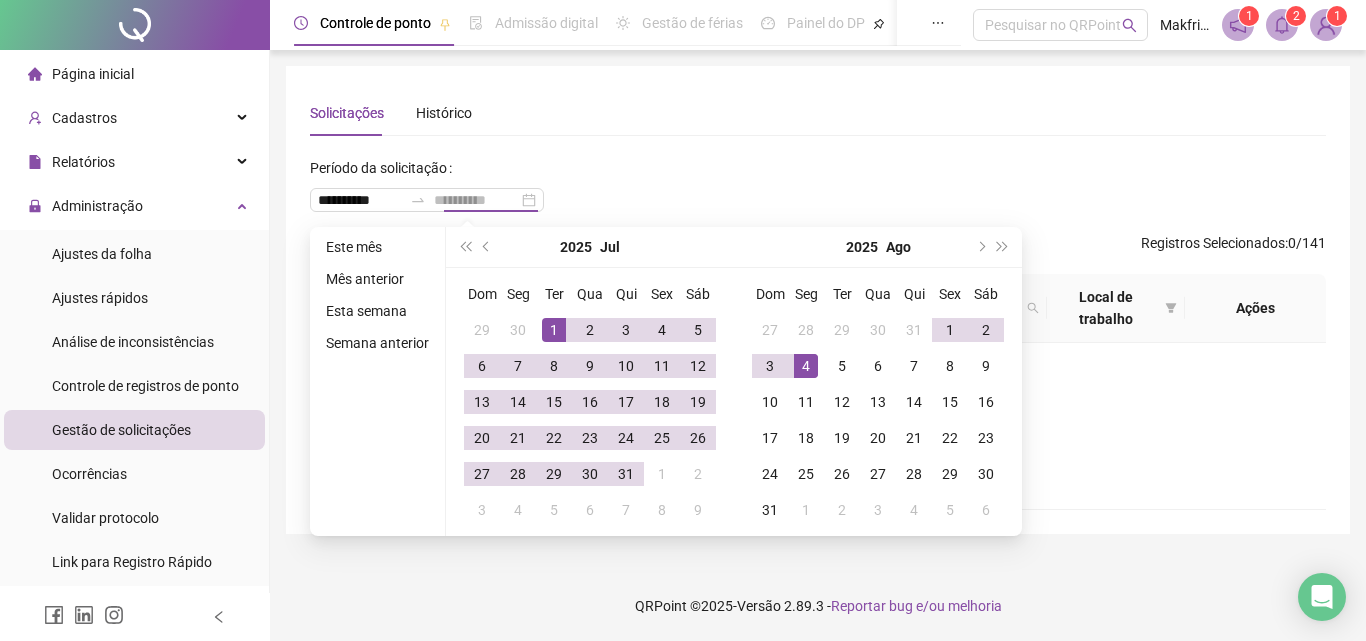 click on "4" at bounding box center [806, 366] 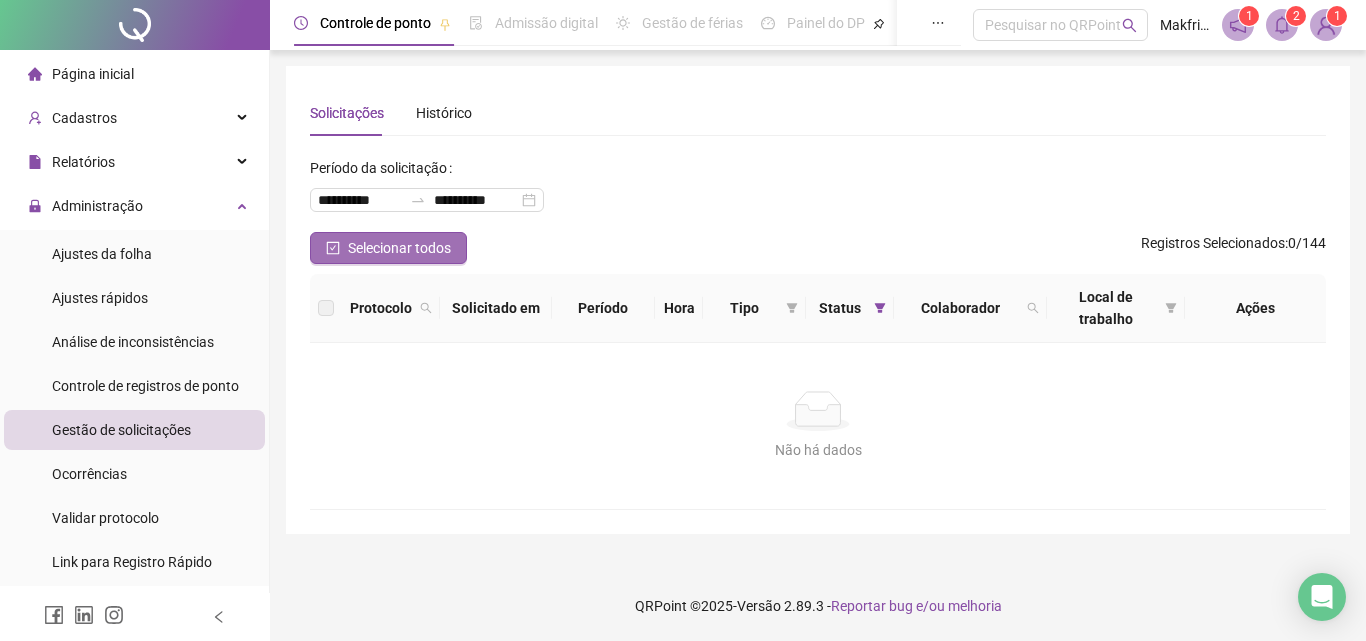 click on "Selecionar todos" at bounding box center [399, 248] 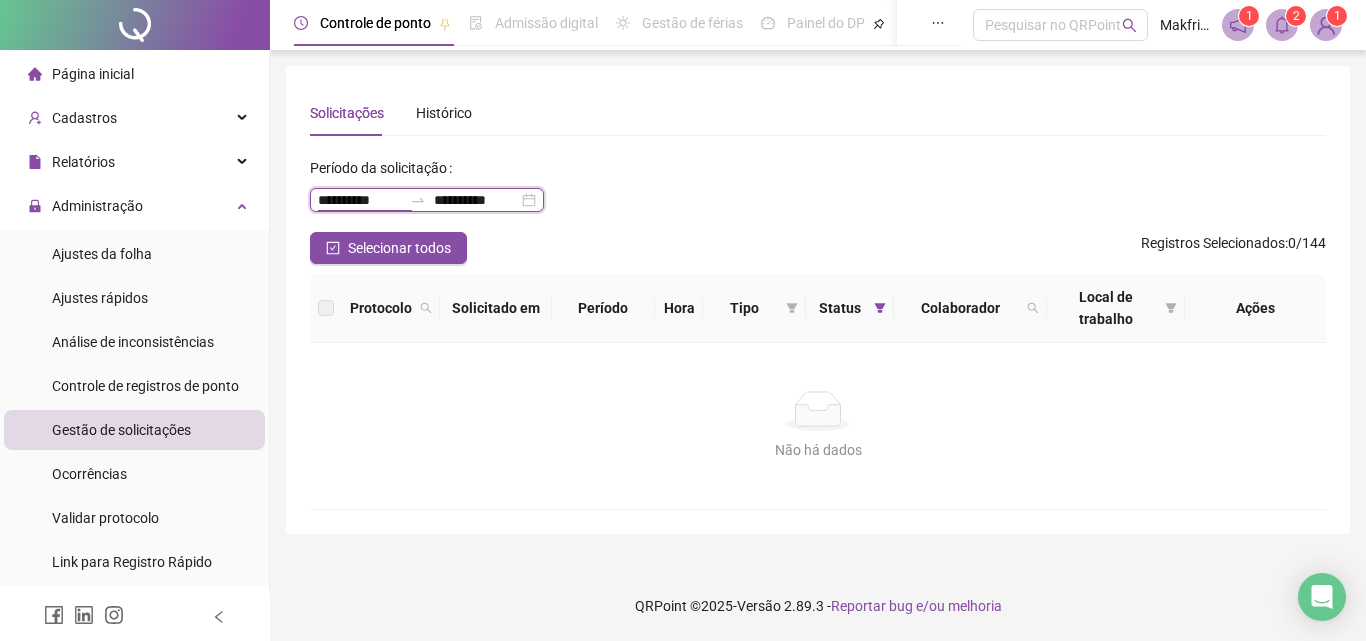 click on "**********" at bounding box center (360, 200) 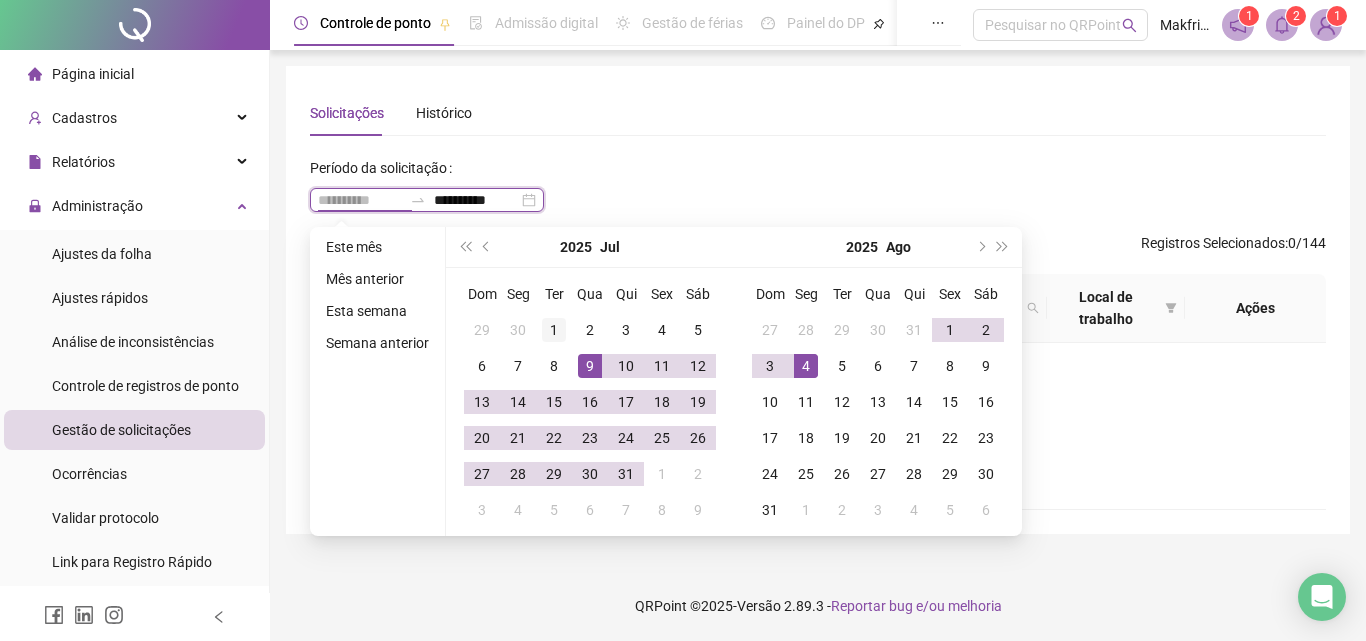 type on "**********" 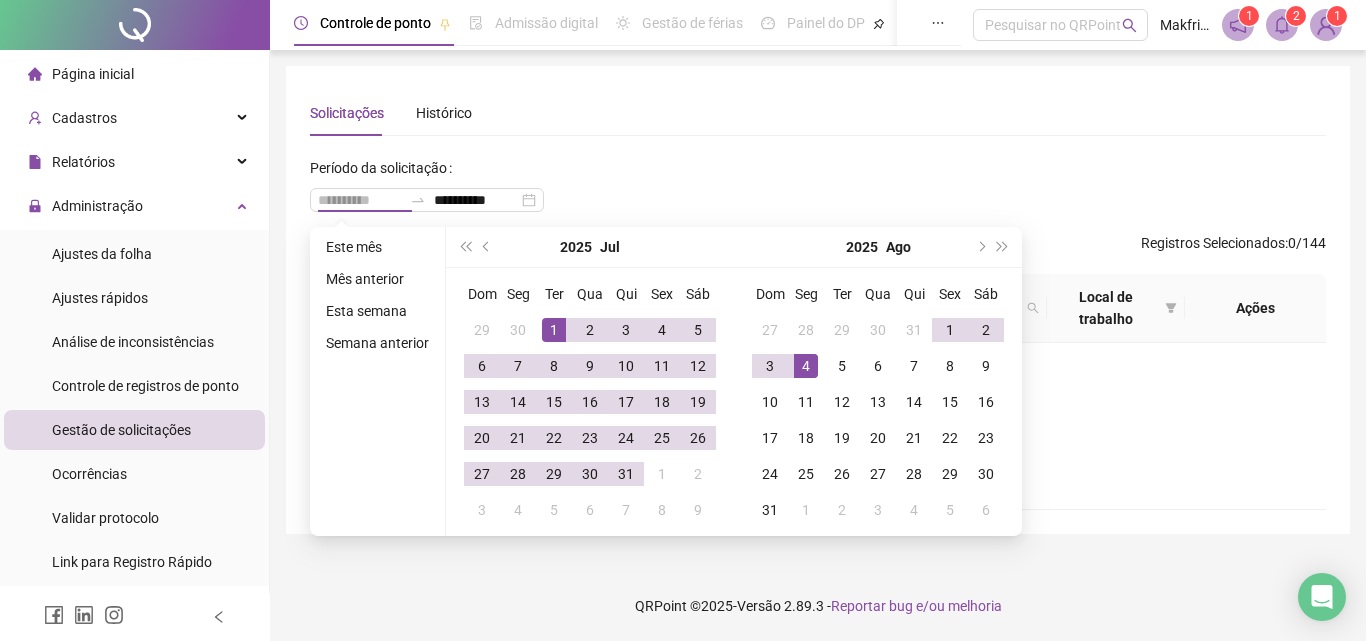 click on "1" at bounding box center (554, 330) 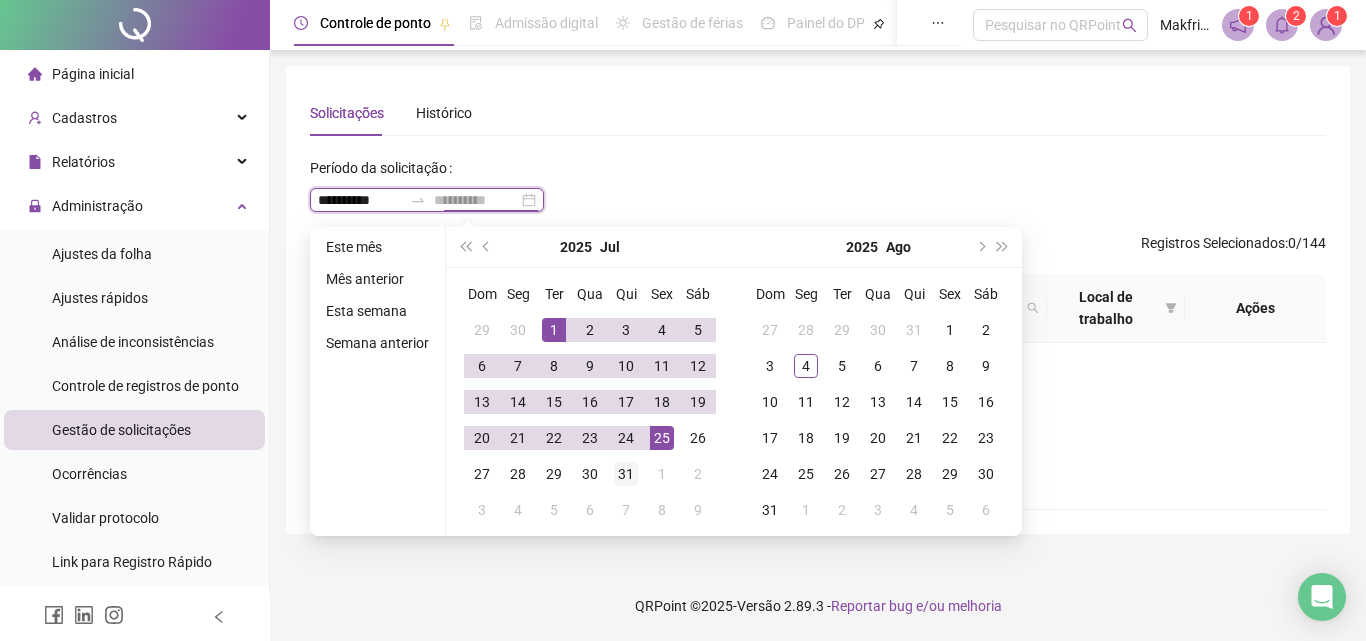 type on "**********" 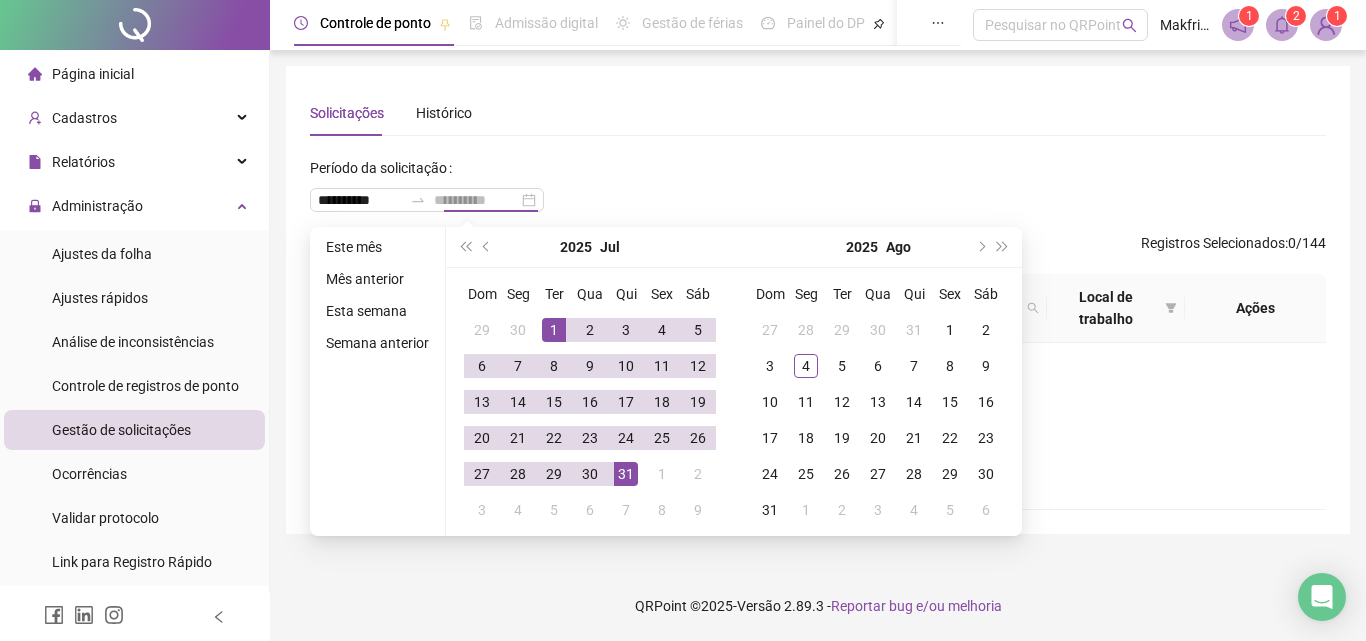 click on "31" at bounding box center (626, 474) 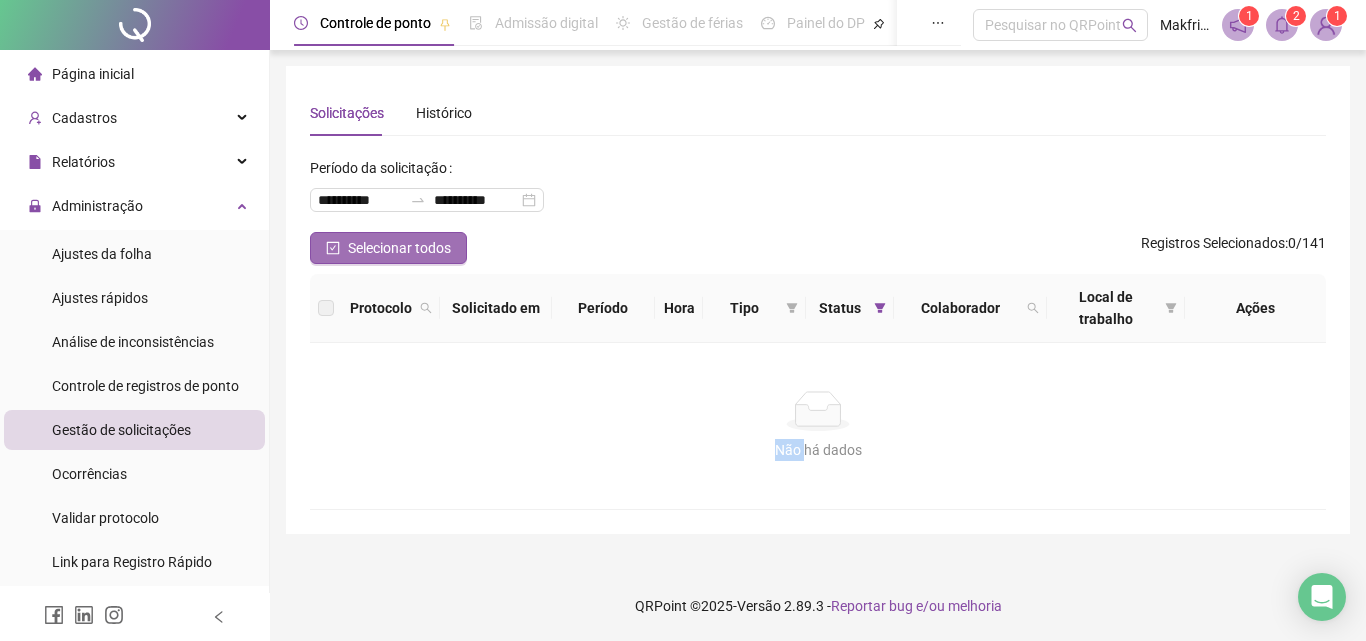 click on "Selecionar todos" at bounding box center [399, 248] 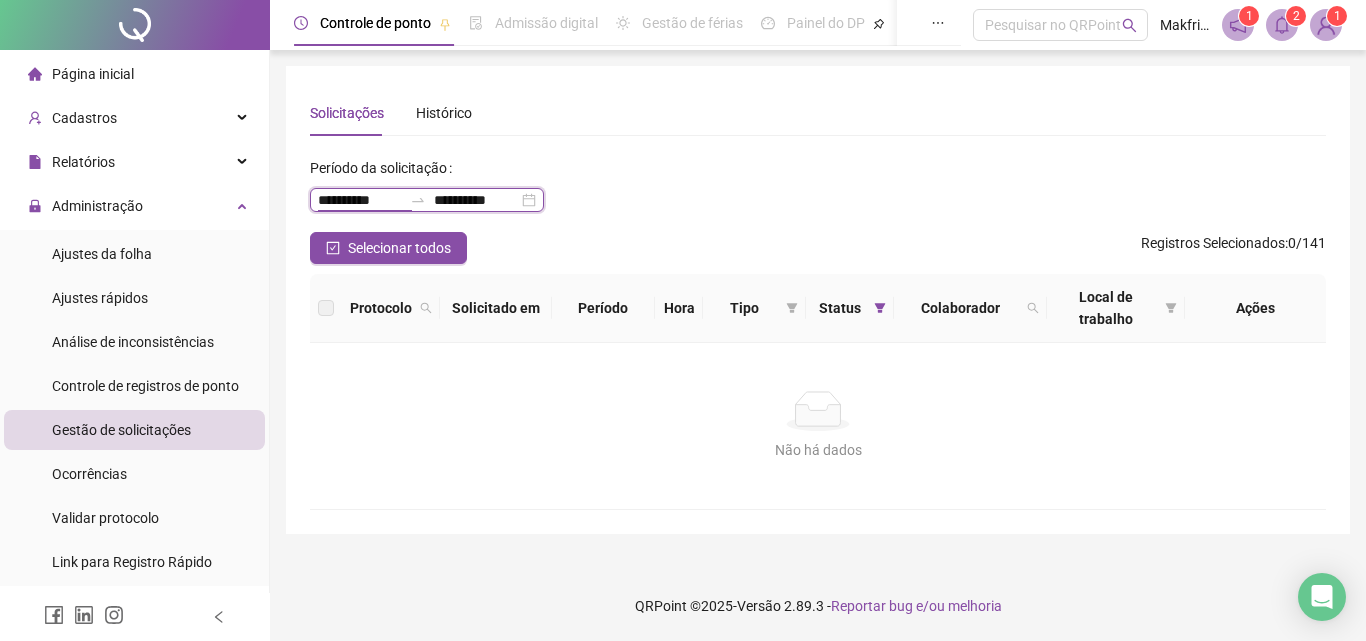 drag, startPoint x: 361, startPoint y: 197, endPoint x: 384, endPoint y: 203, distance: 23.769728 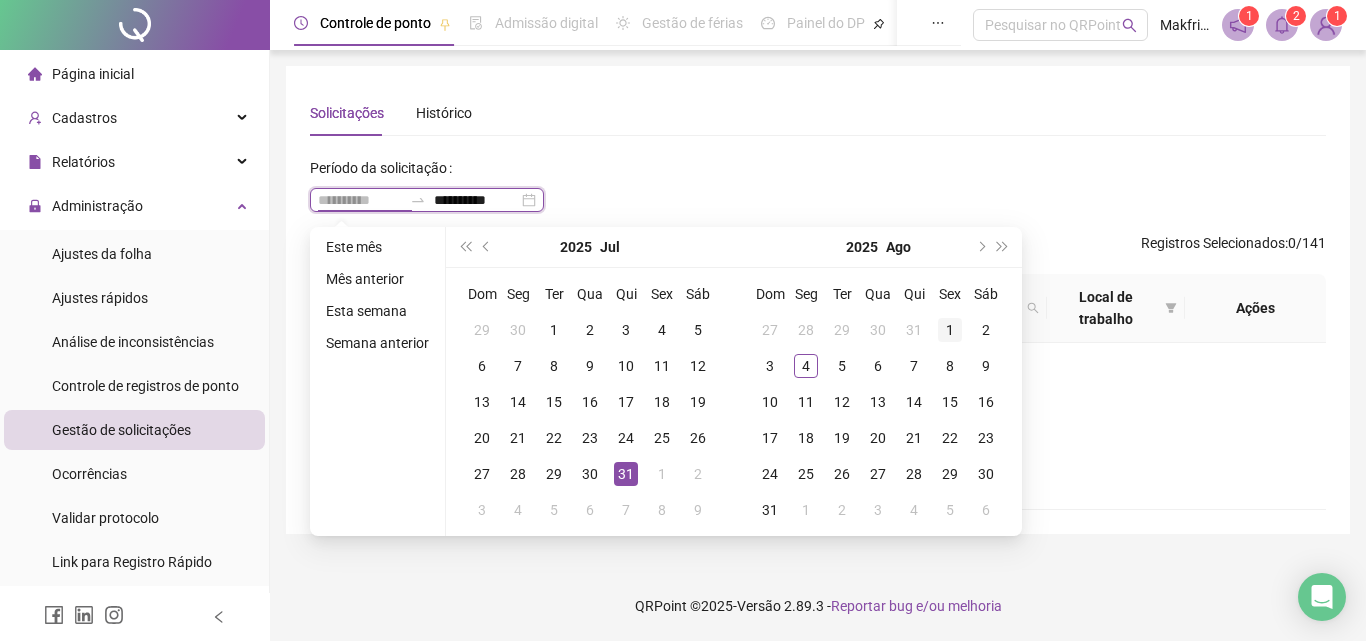type on "**********" 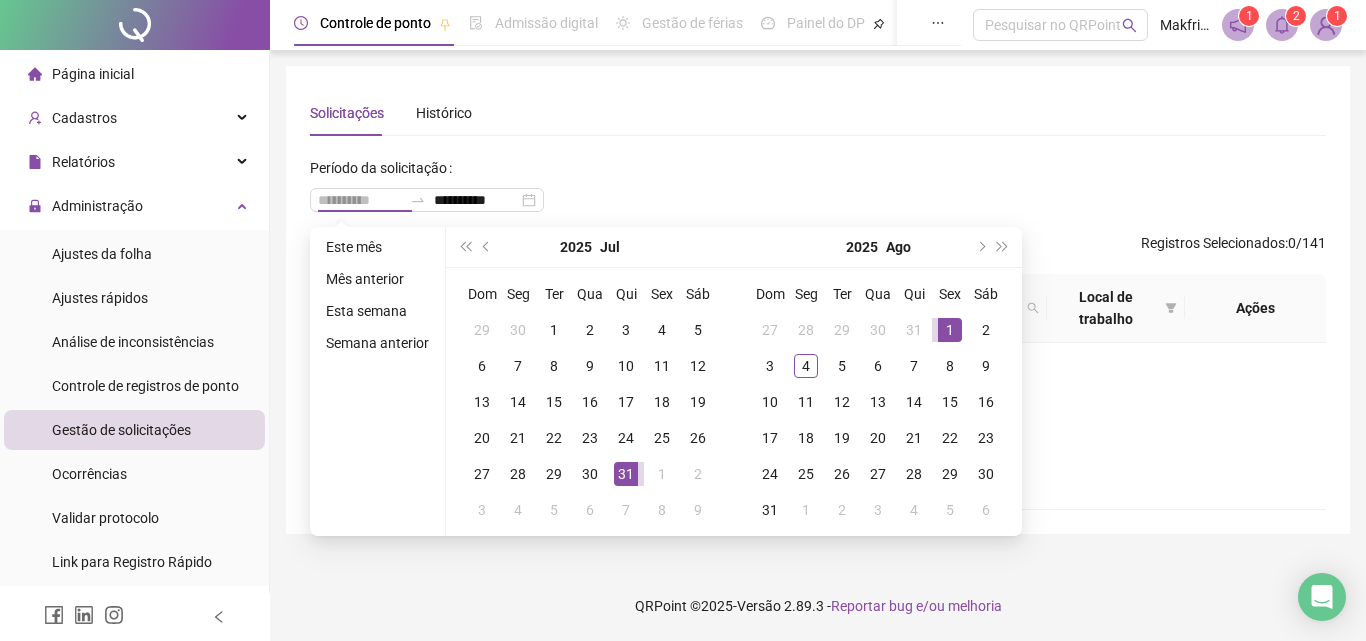 click on "1" at bounding box center (950, 330) 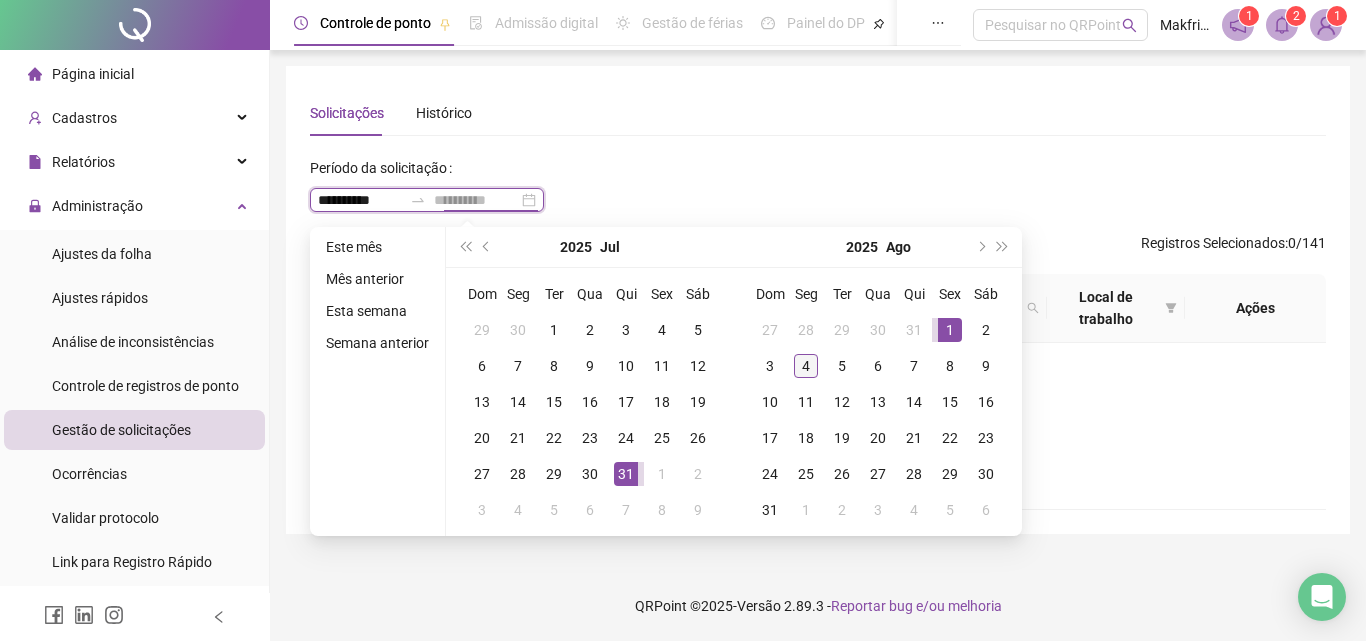 type on "**********" 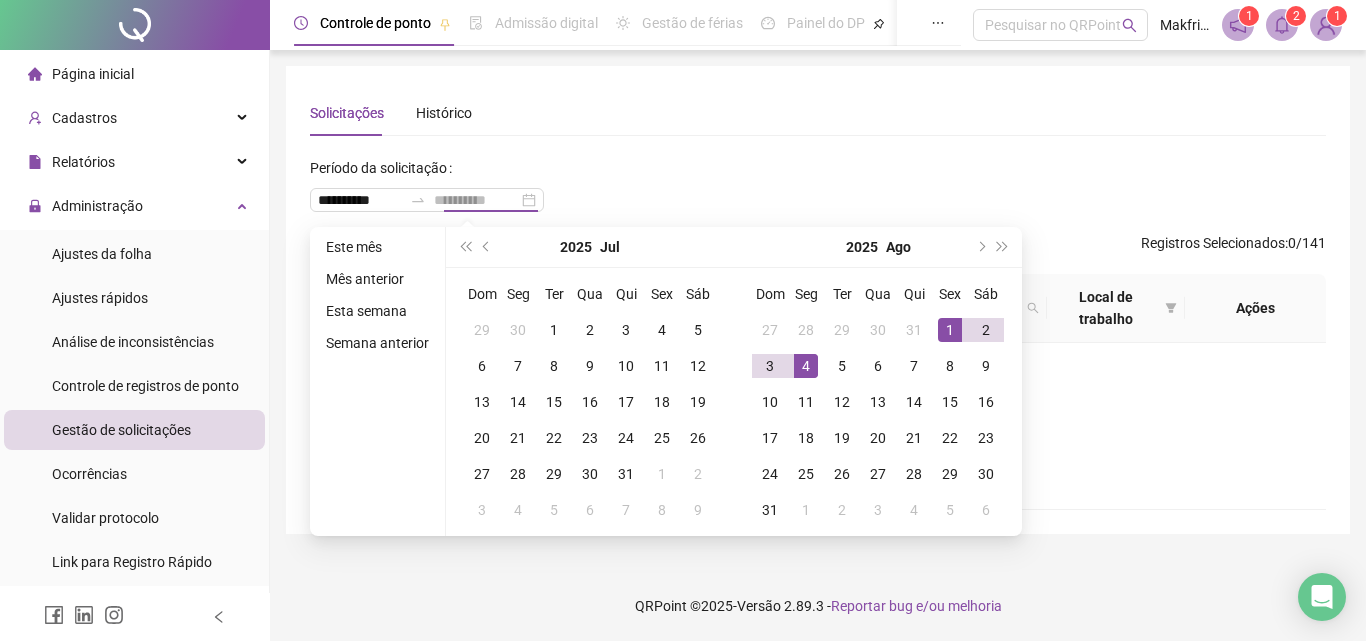 click on "4" at bounding box center (806, 366) 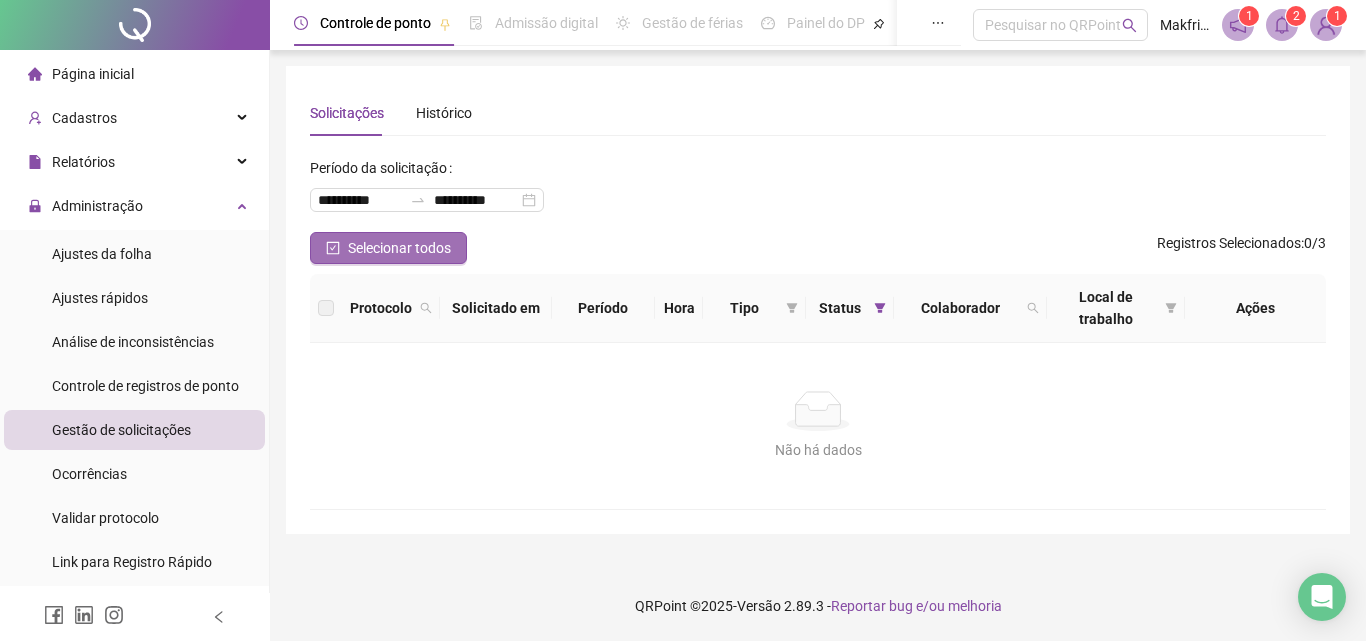 click on "Selecionar todos" at bounding box center (399, 248) 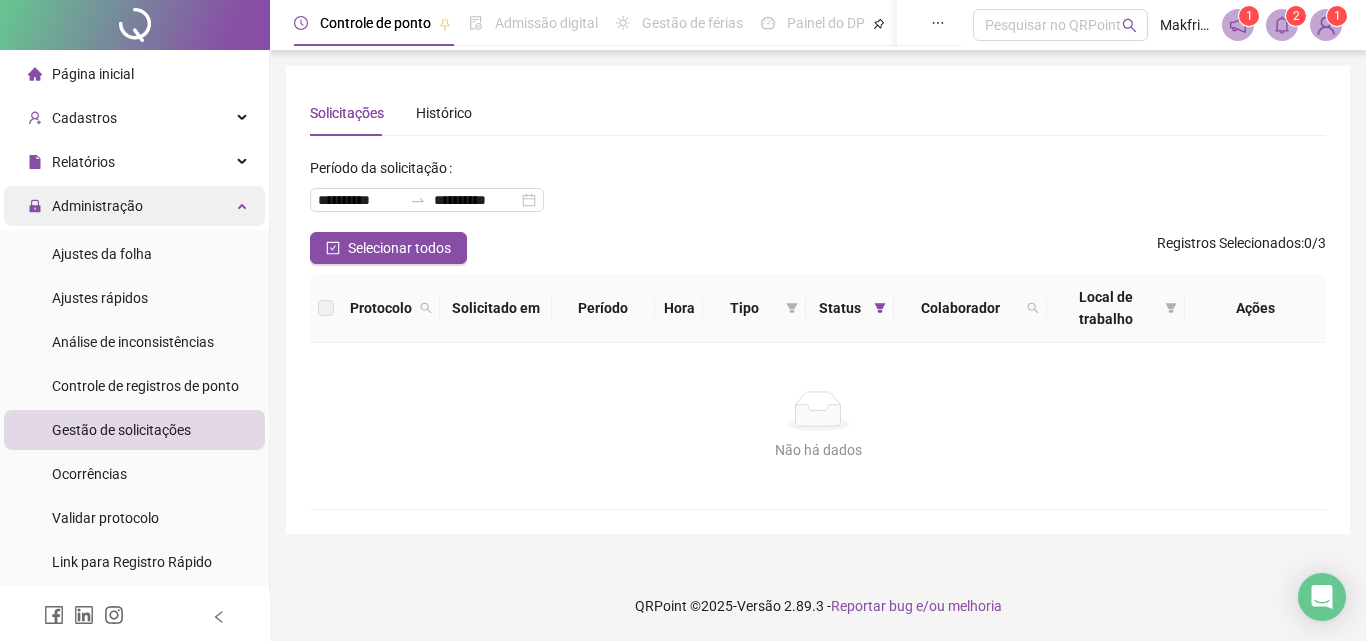 click on "Administração" at bounding box center [134, 206] 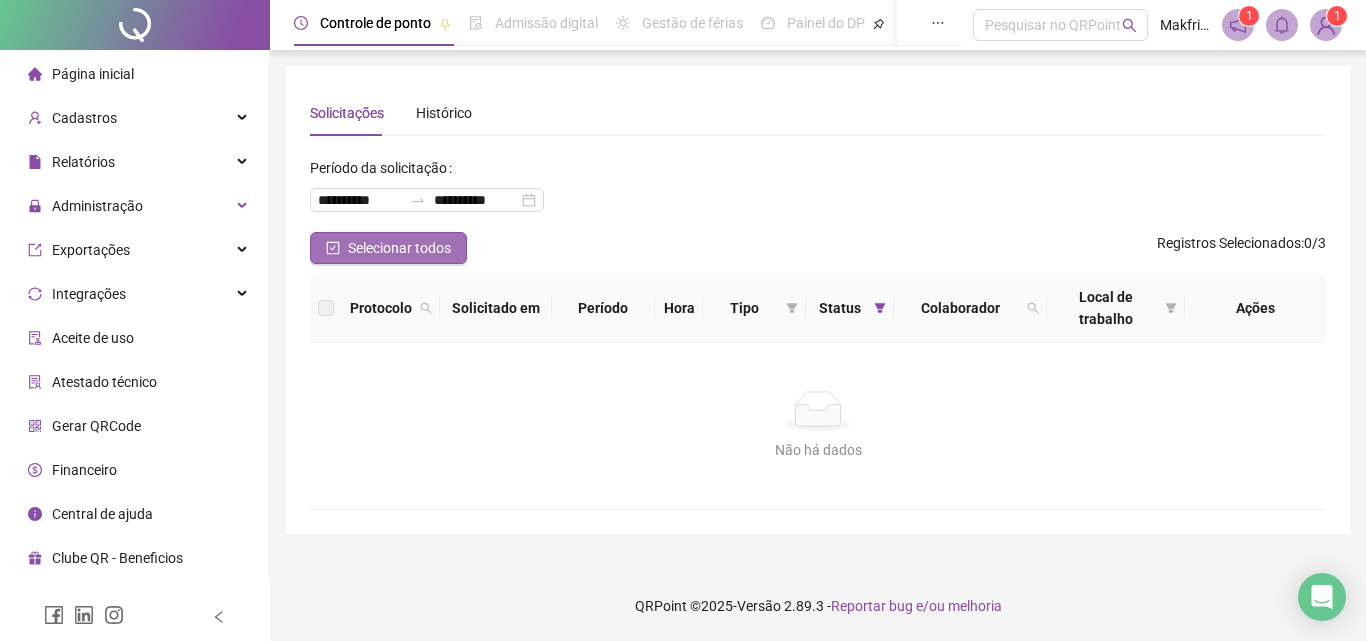 click on "Selecionar todos" at bounding box center (399, 248) 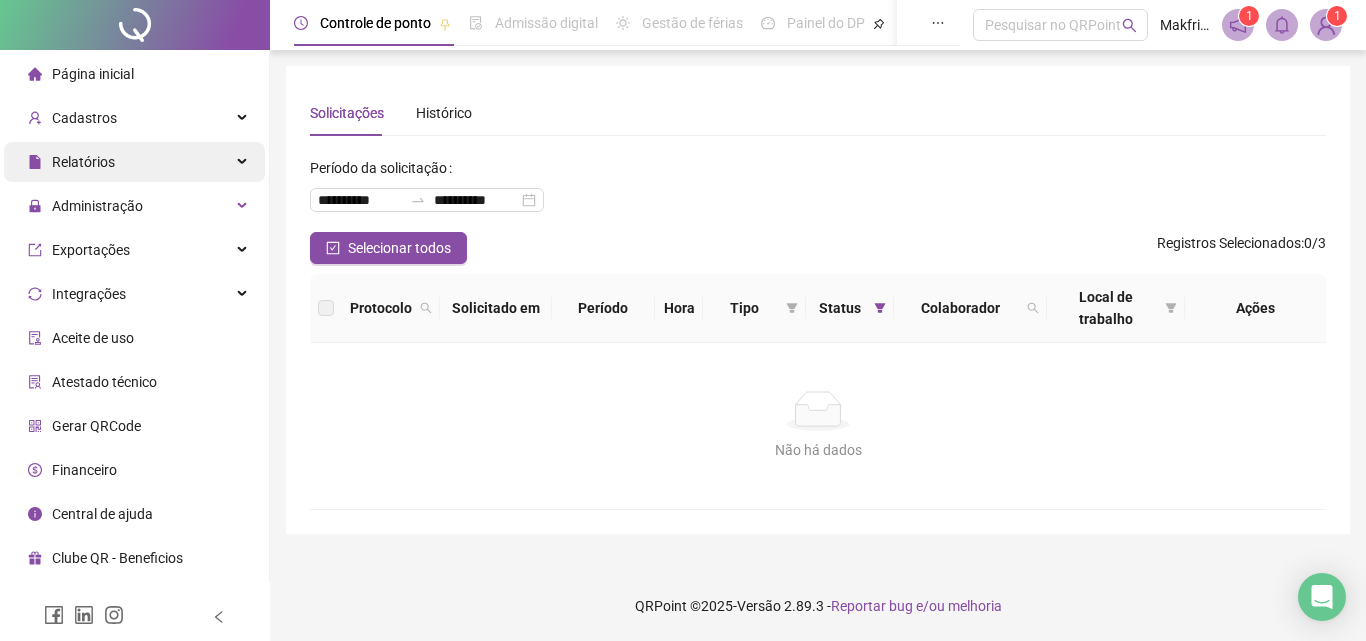 click on "Relatórios" at bounding box center (134, 162) 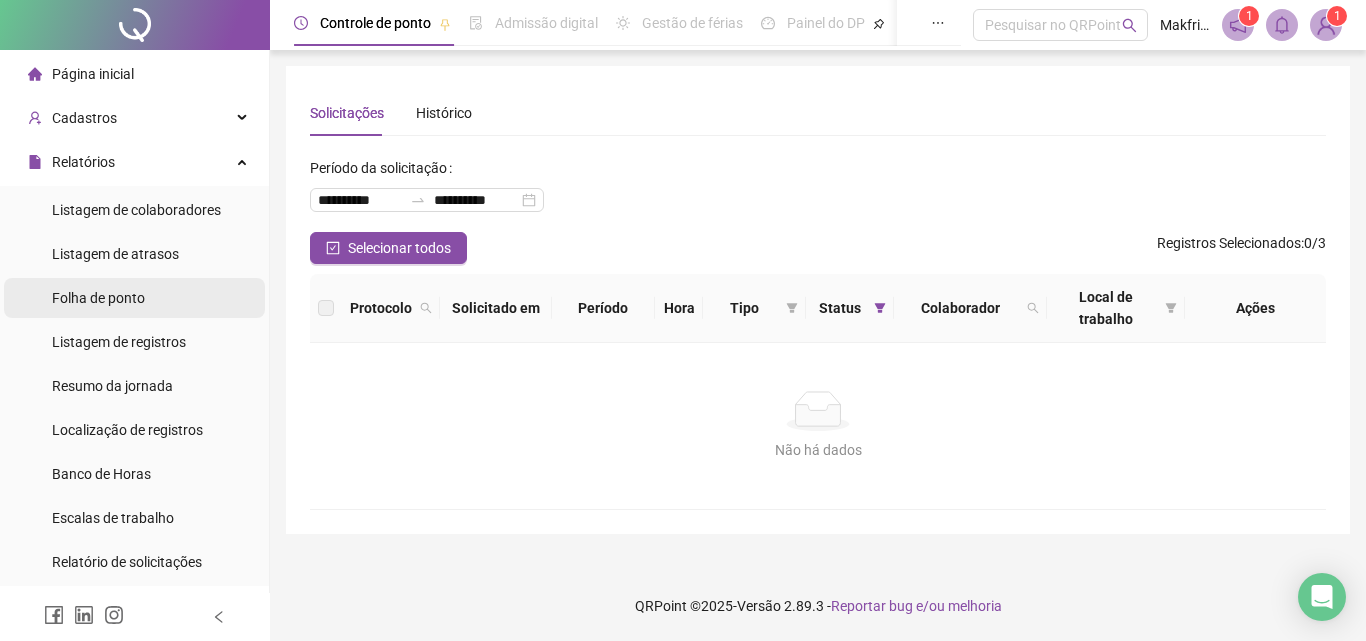 click on "Folha de ponto" at bounding box center (98, 298) 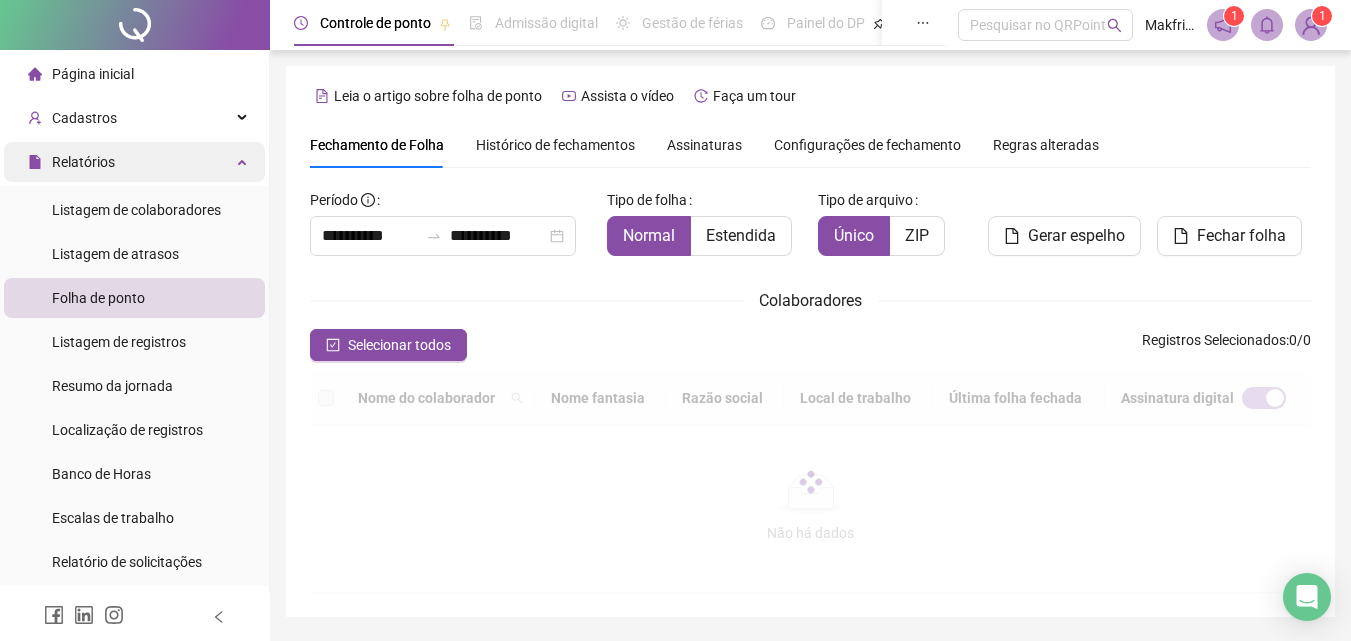 scroll, scrollTop: 89, scrollLeft: 0, axis: vertical 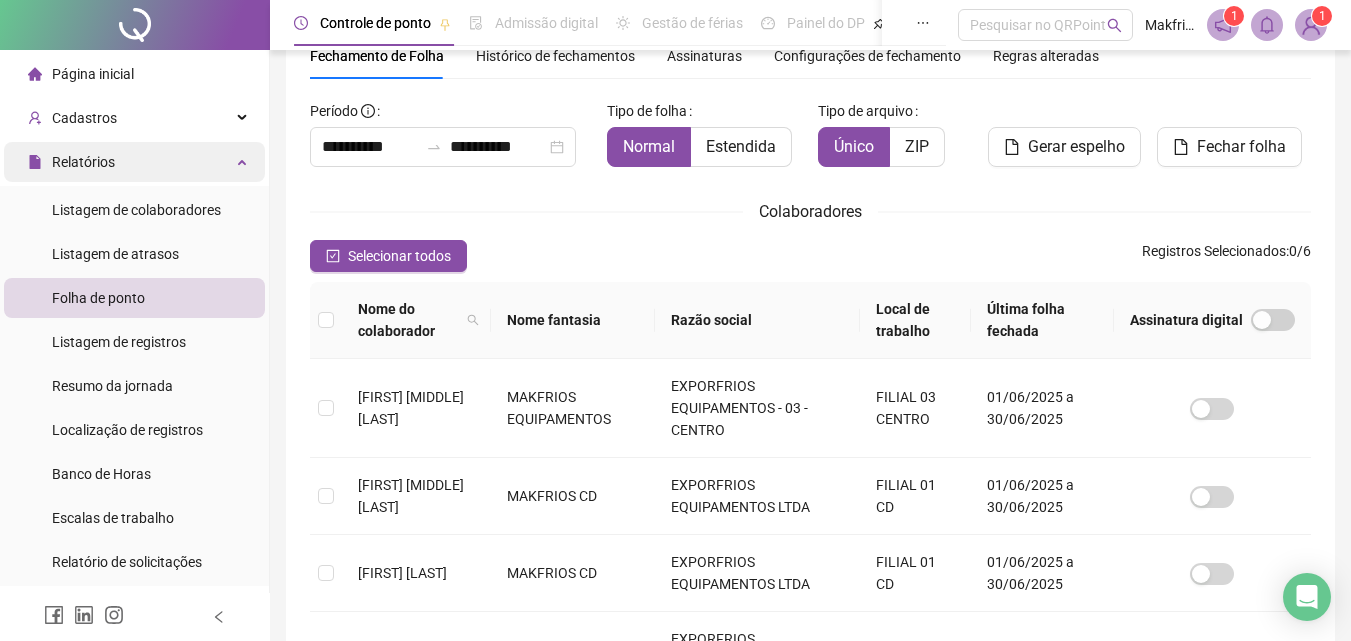 click on "Relatórios" at bounding box center (134, 162) 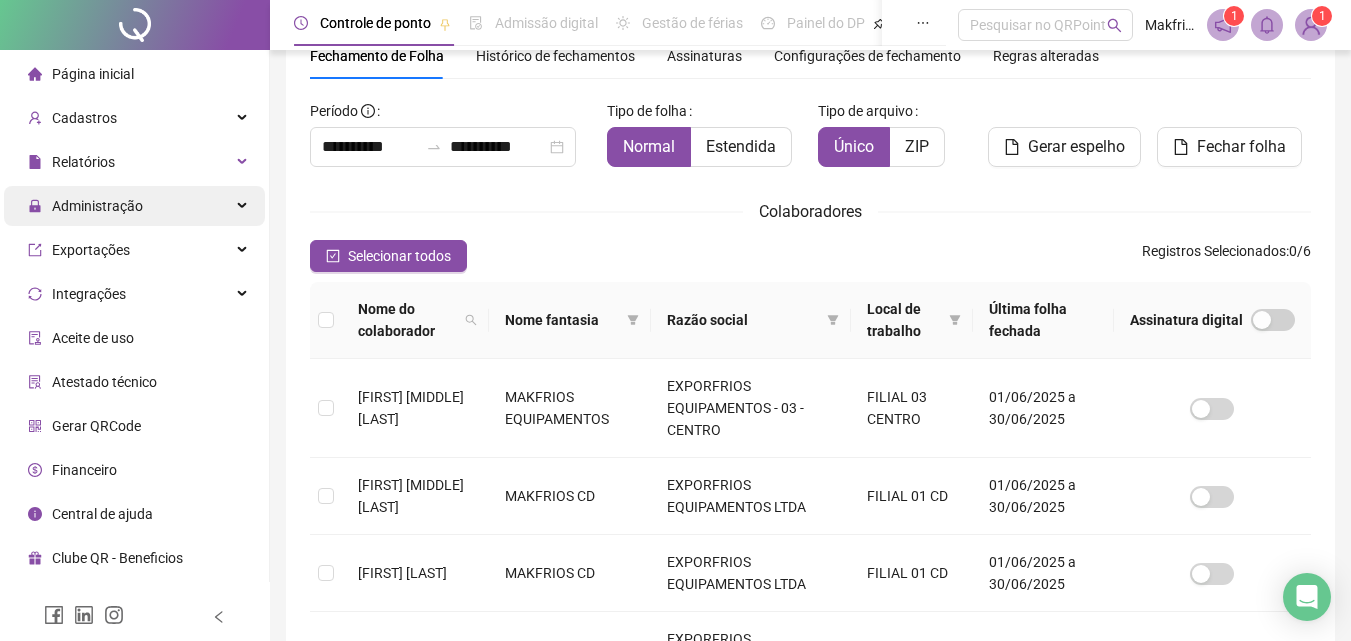 click on "Administração" at bounding box center (97, 206) 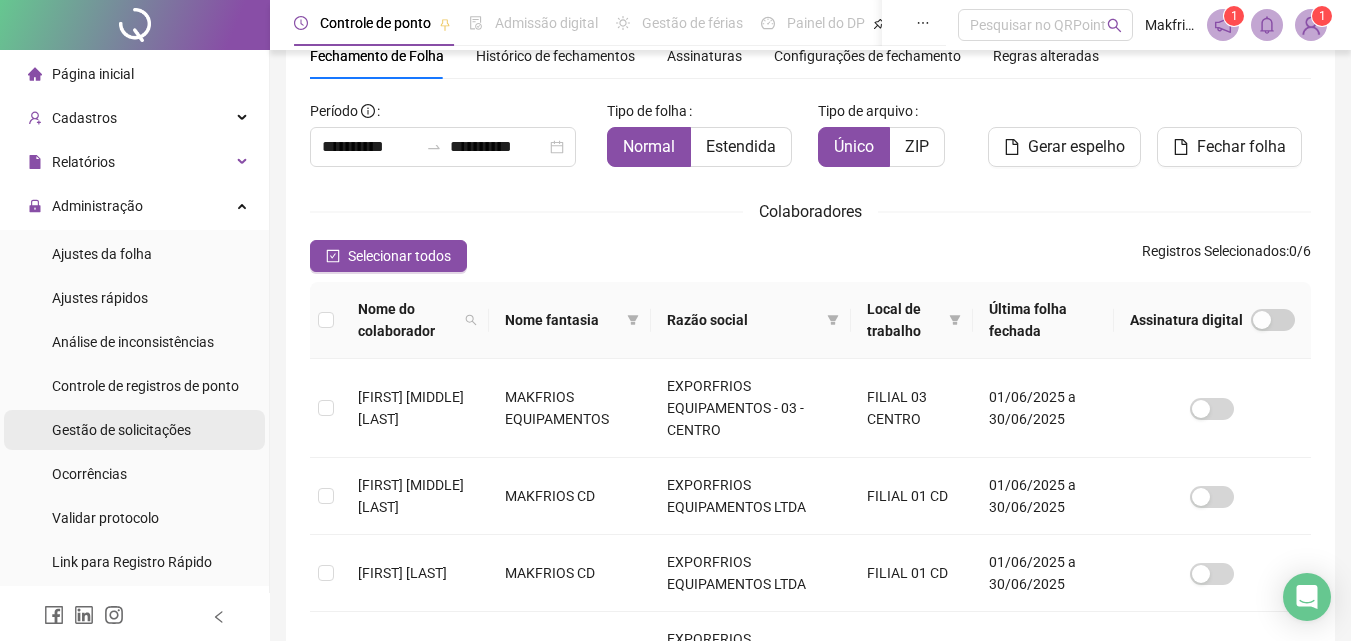 click on "Gestão de solicitações" at bounding box center (121, 430) 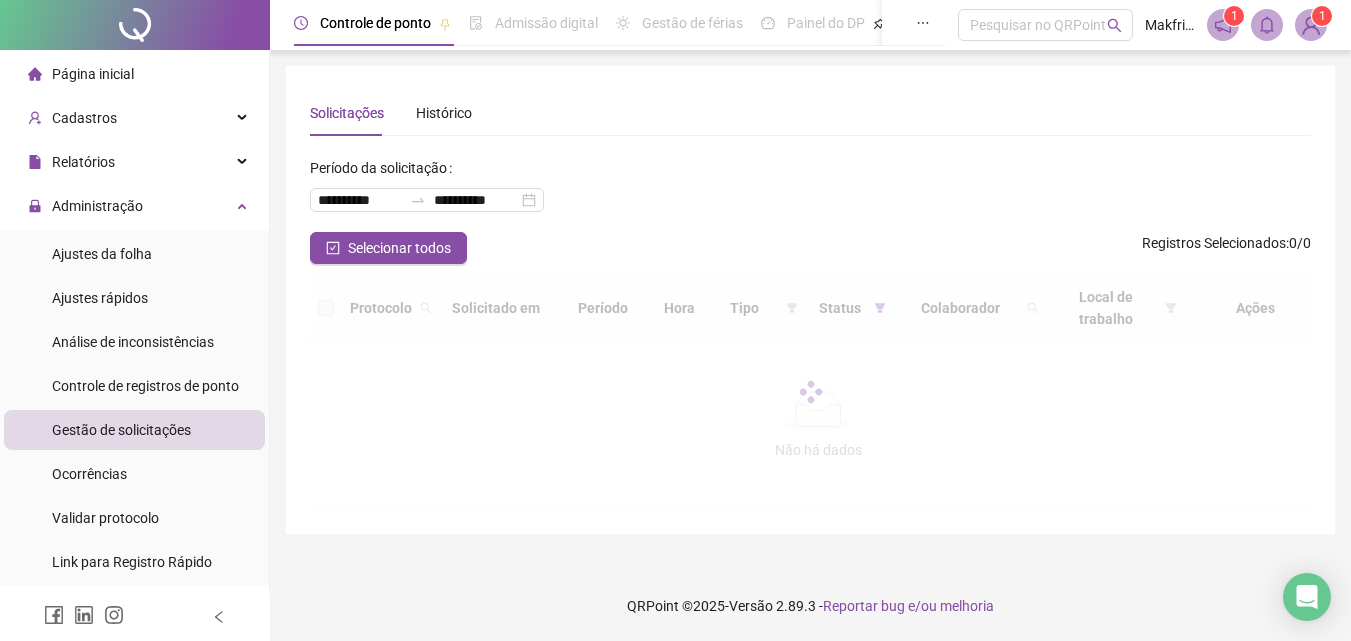 scroll, scrollTop: 0, scrollLeft: 0, axis: both 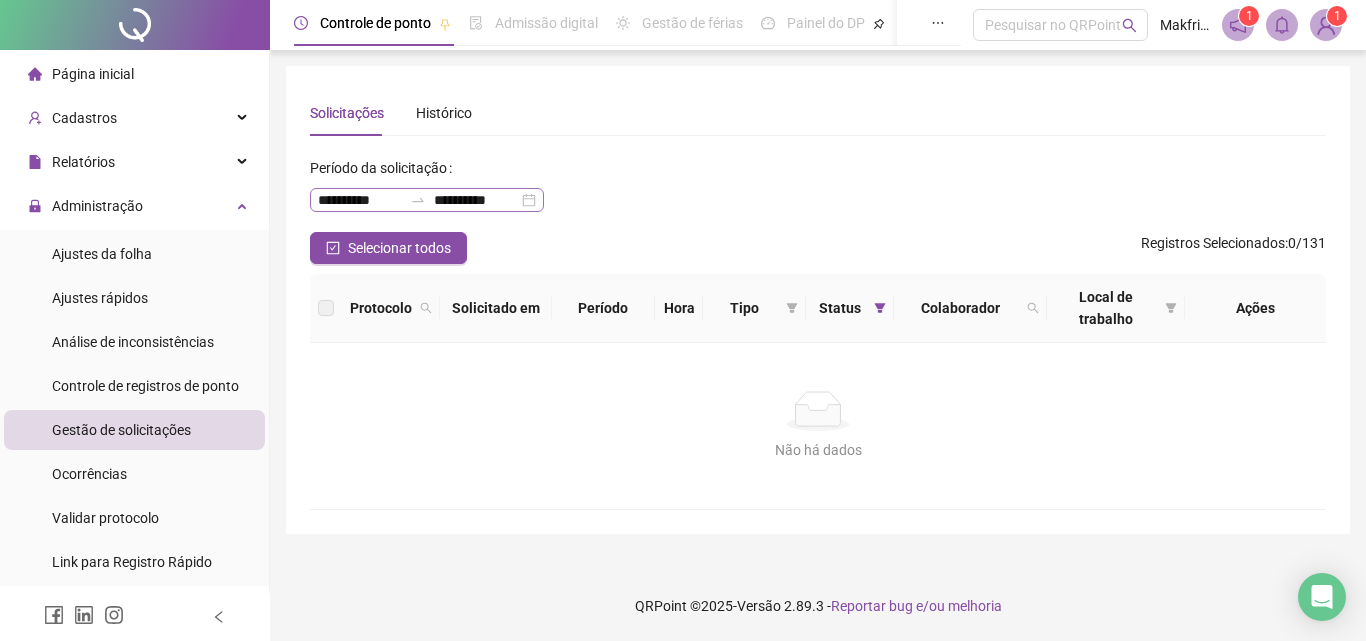 click 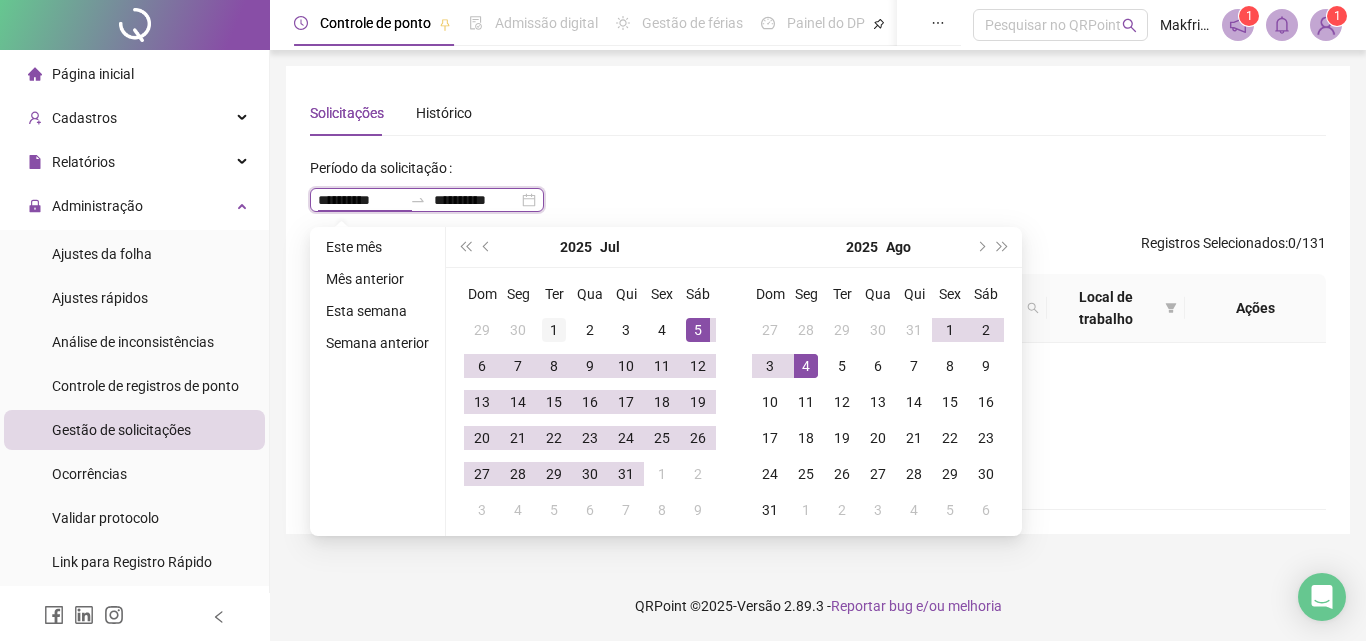 type on "**********" 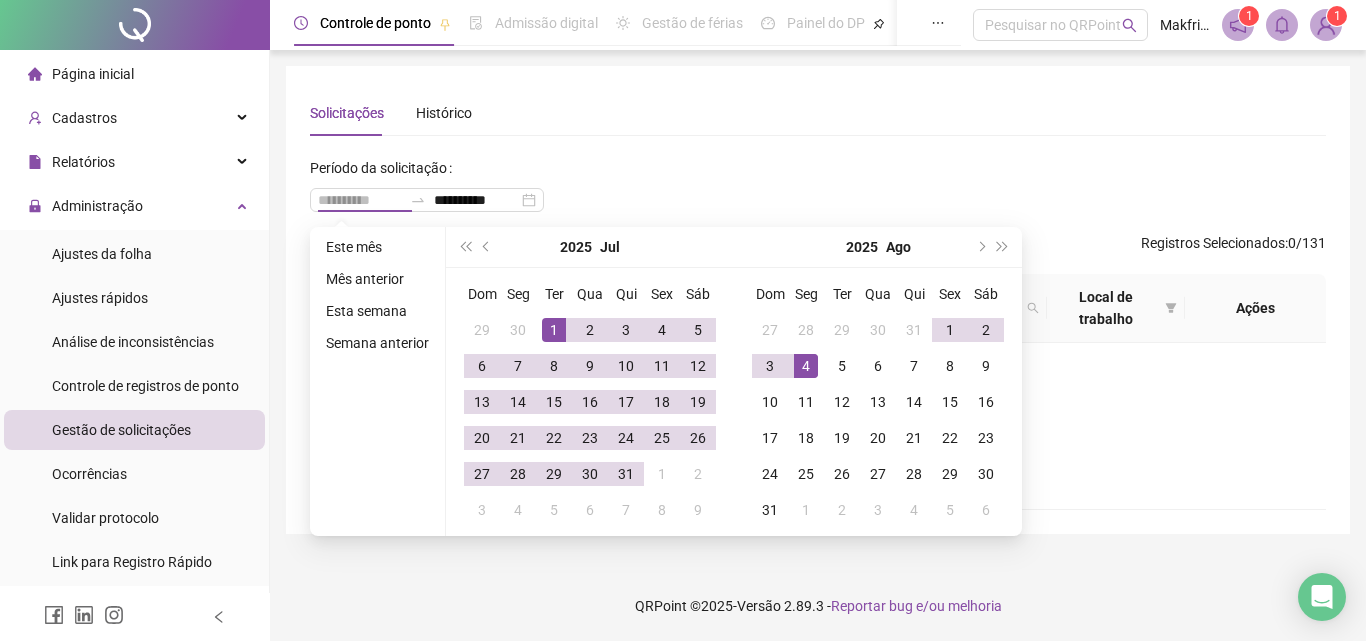 click on "1" at bounding box center [554, 330] 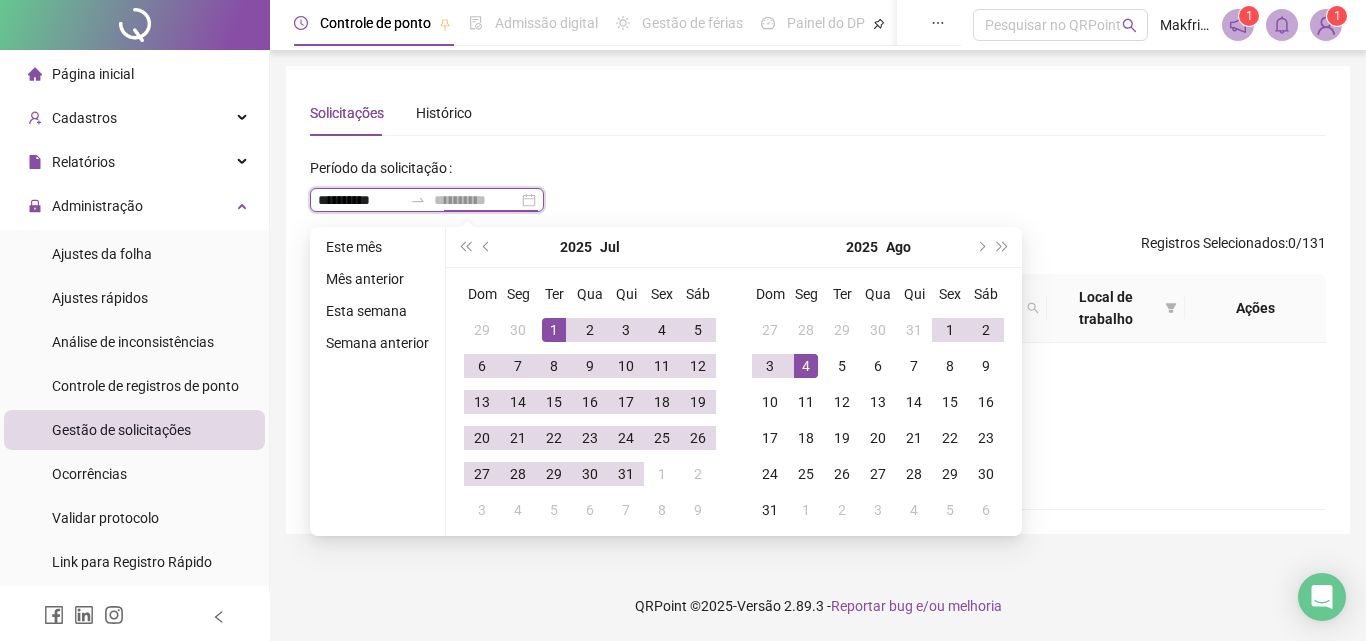 type on "**********" 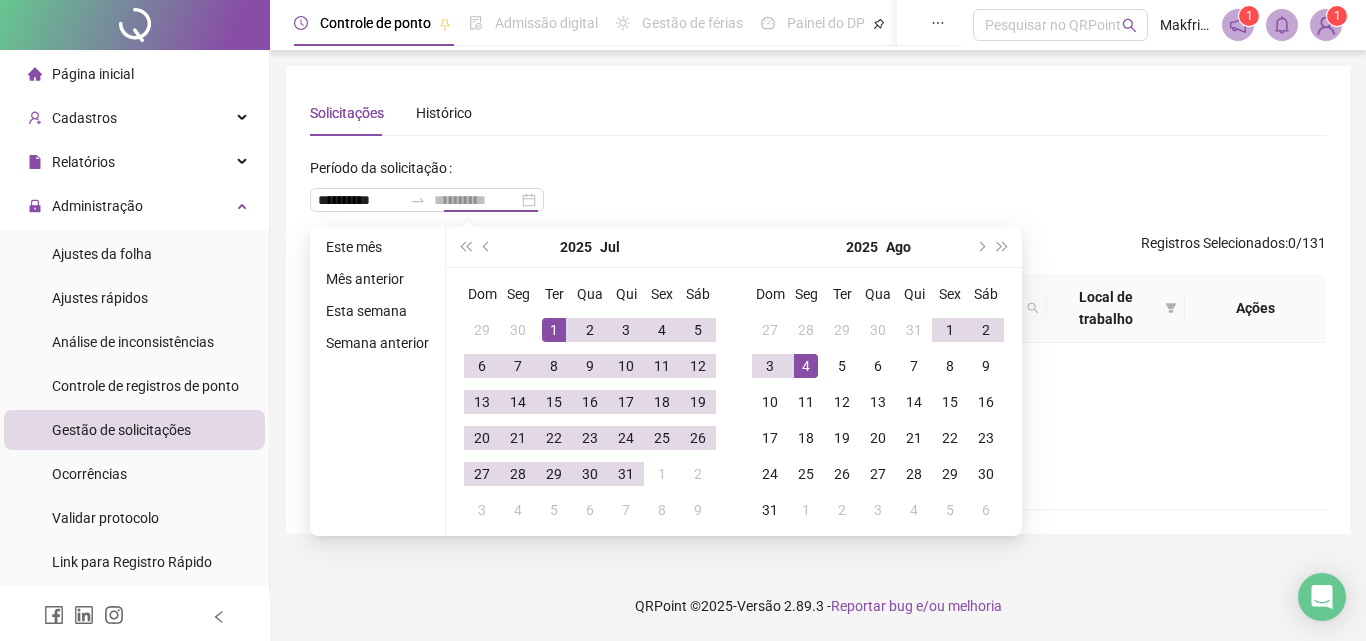 click on "4" at bounding box center (806, 366) 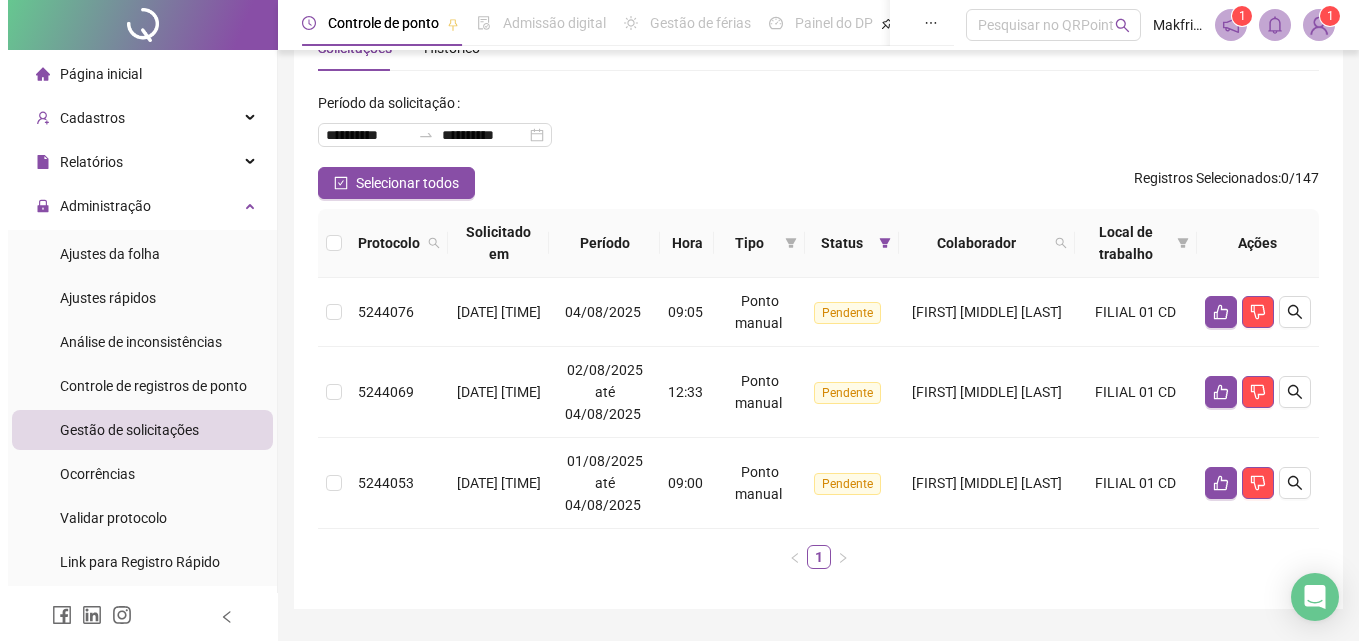 scroll, scrollTop: 100, scrollLeft: 0, axis: vertical 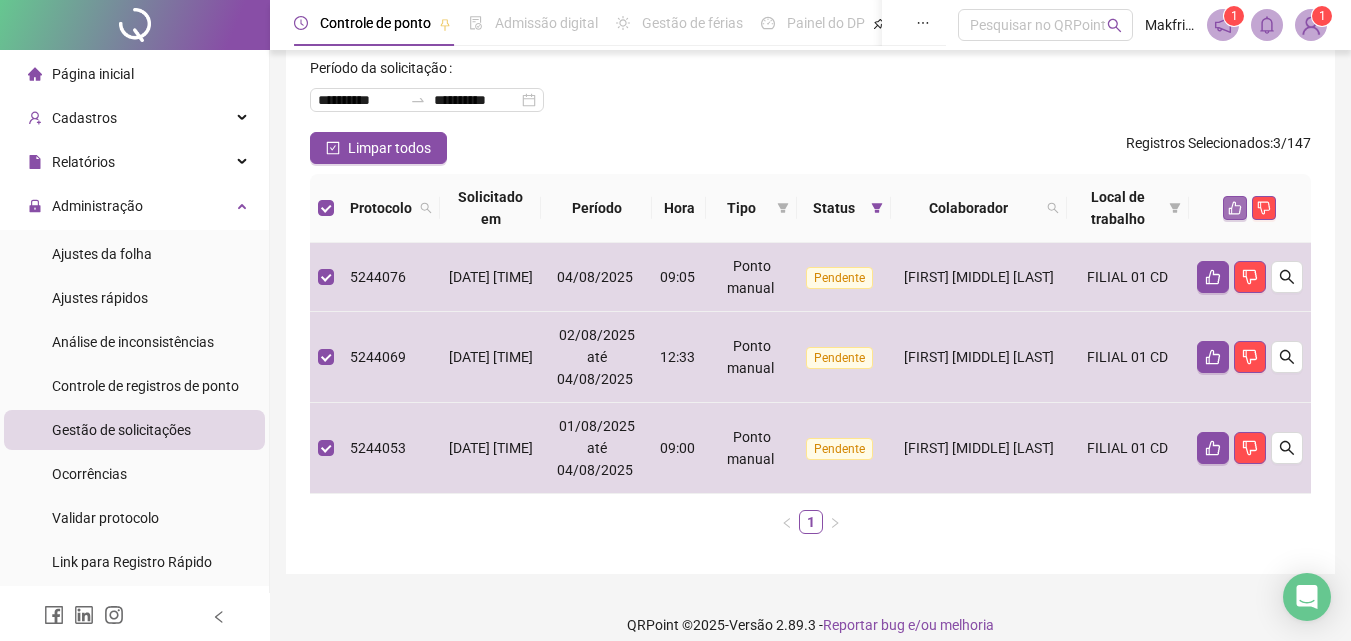 click 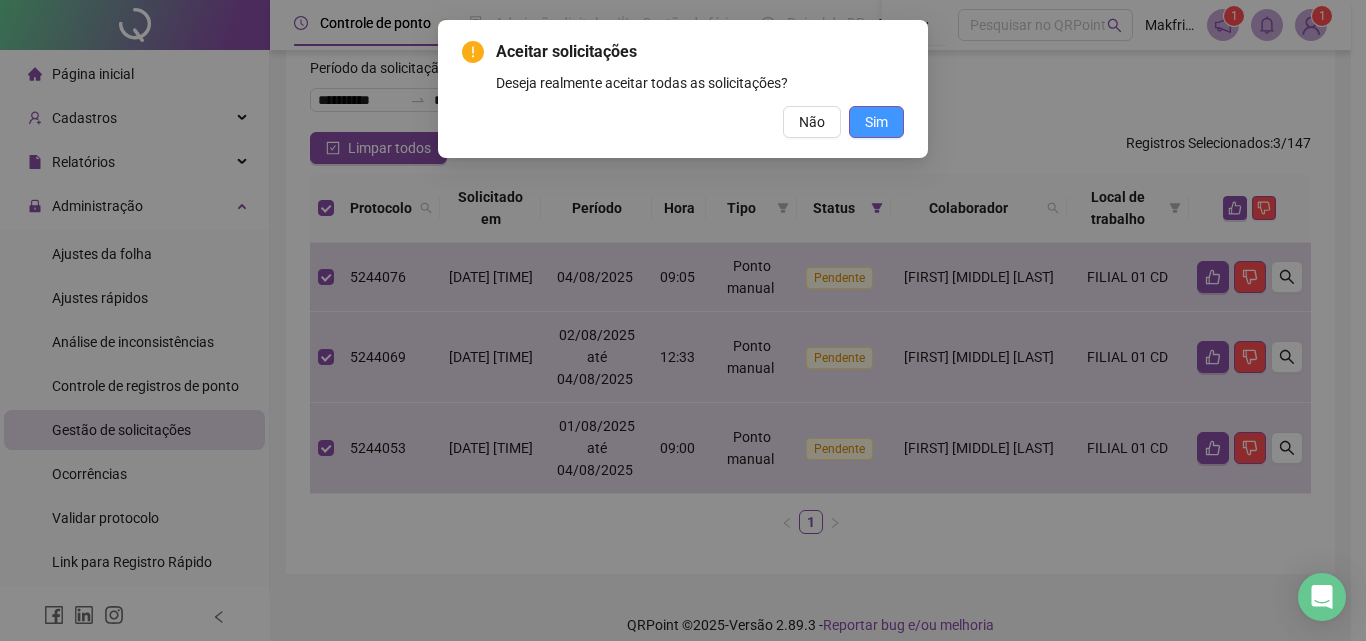 click on "Sim" at bounding box center [876, 122] 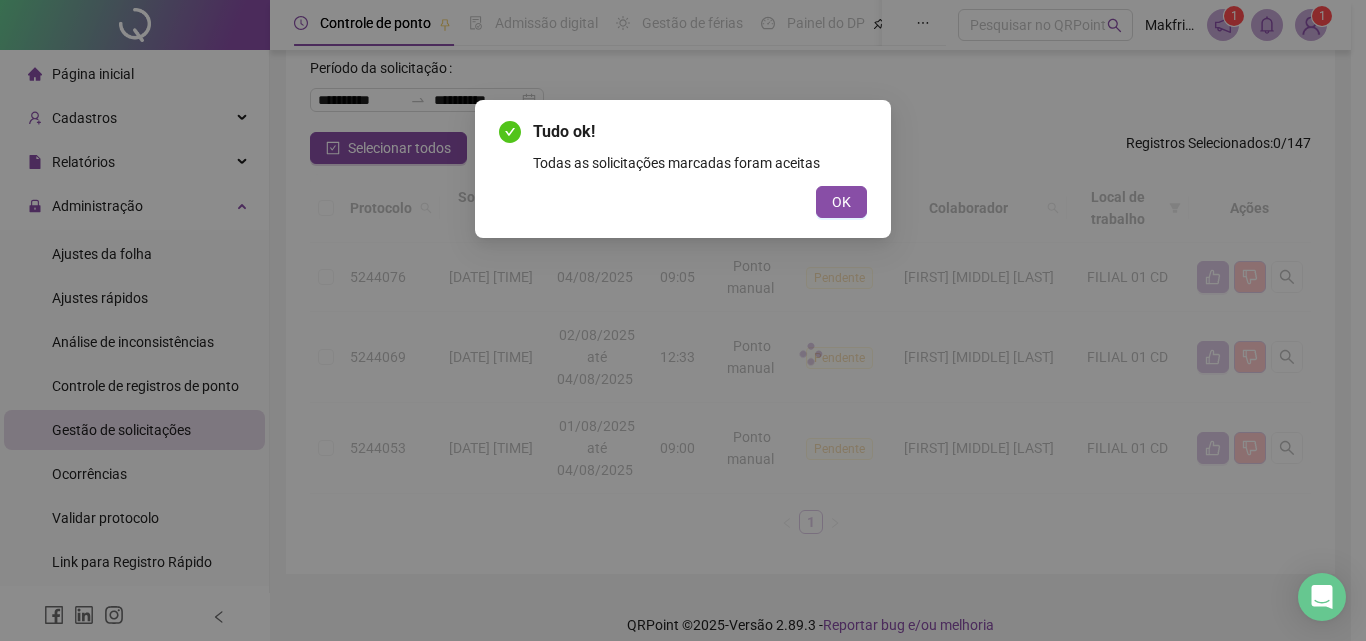 scroll, scrollTop: 0, scrollLeft: 0, axis: both 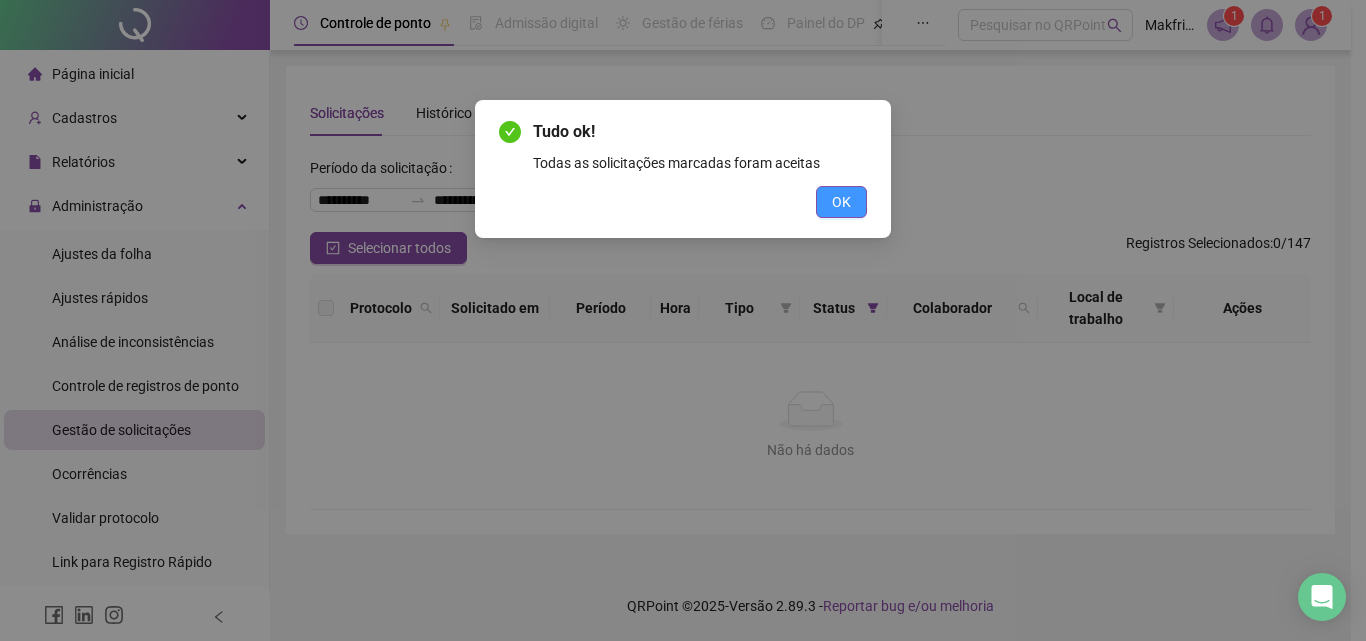 click on "OK" at bounding box center (841, 202) 